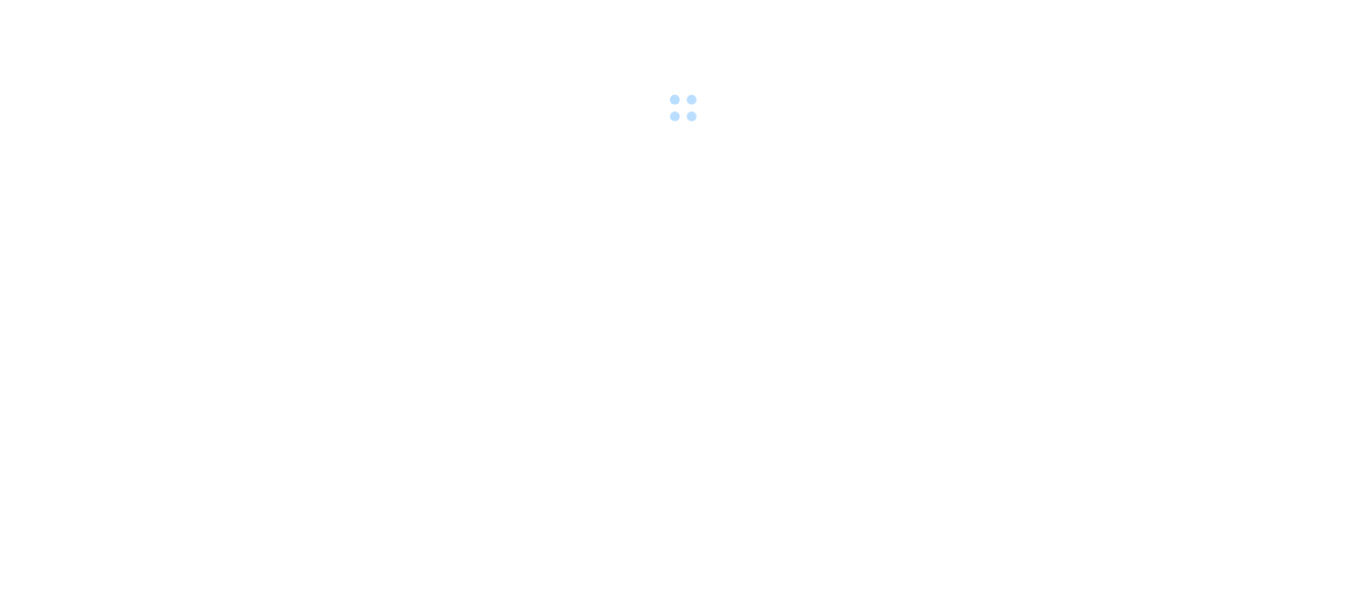 scroll, scrollTop: 0, scrollLeft: 0, axis: both 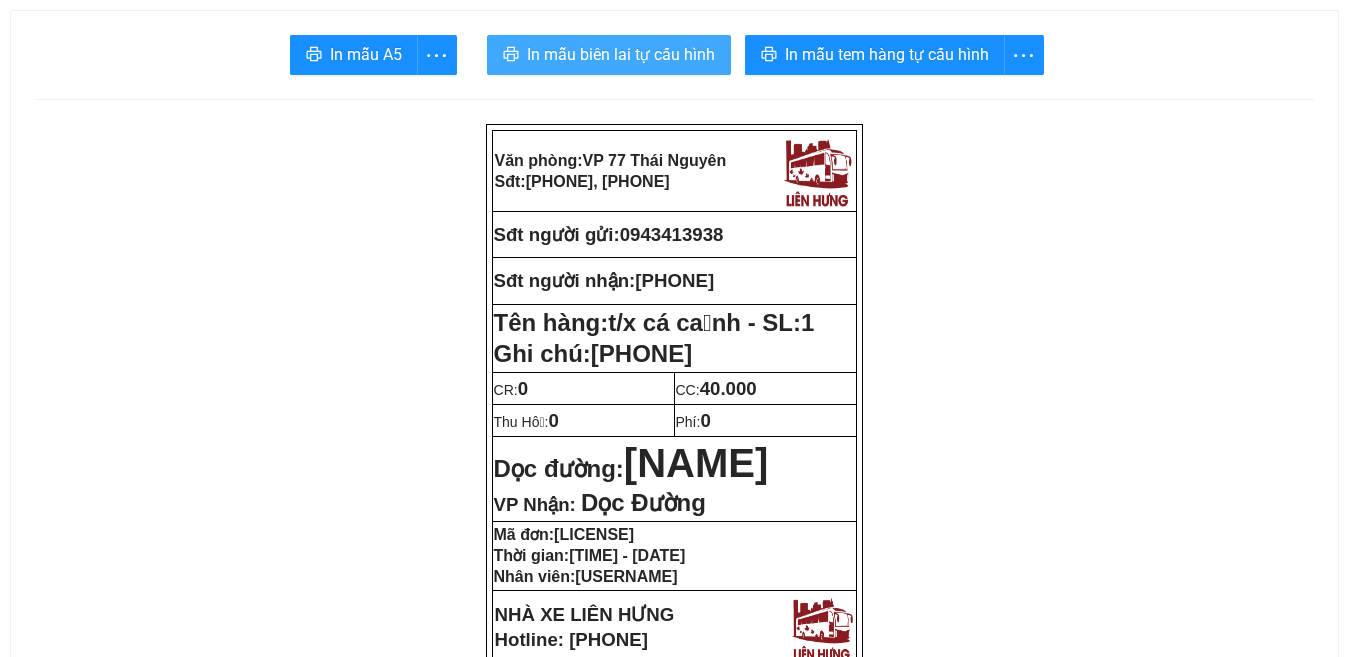 click on "In mẫu biên lai tự cấu hình" at bounding box center (621, 54) 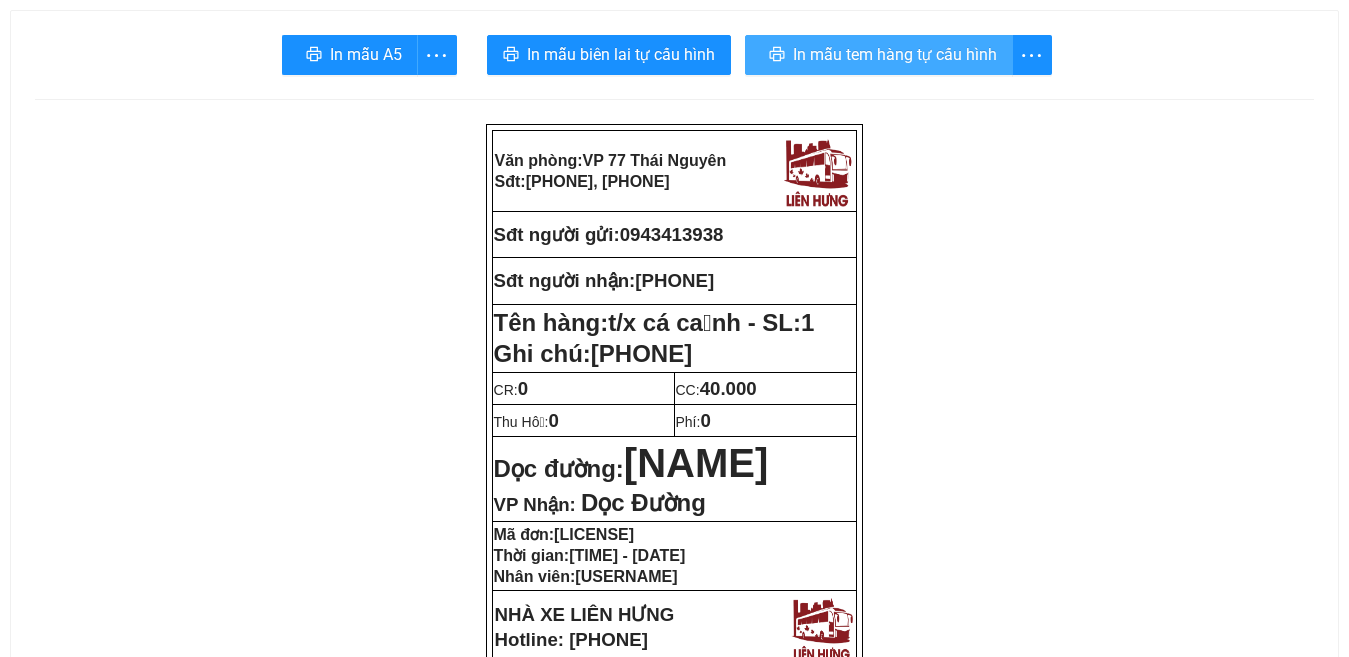 click on "In mẫu tem hàng tự cấu hình" at bounding box center [895, 54] 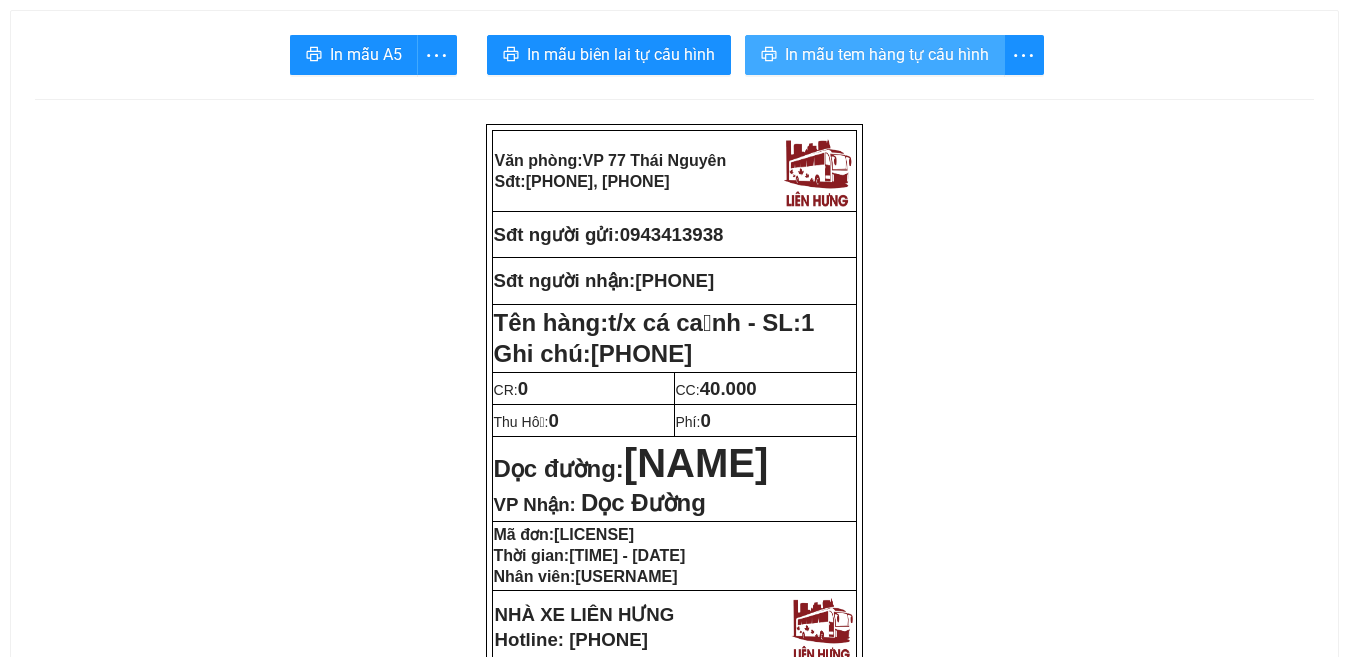 scroll, scrollTop: 0, scrollLeft: 0, axis: both 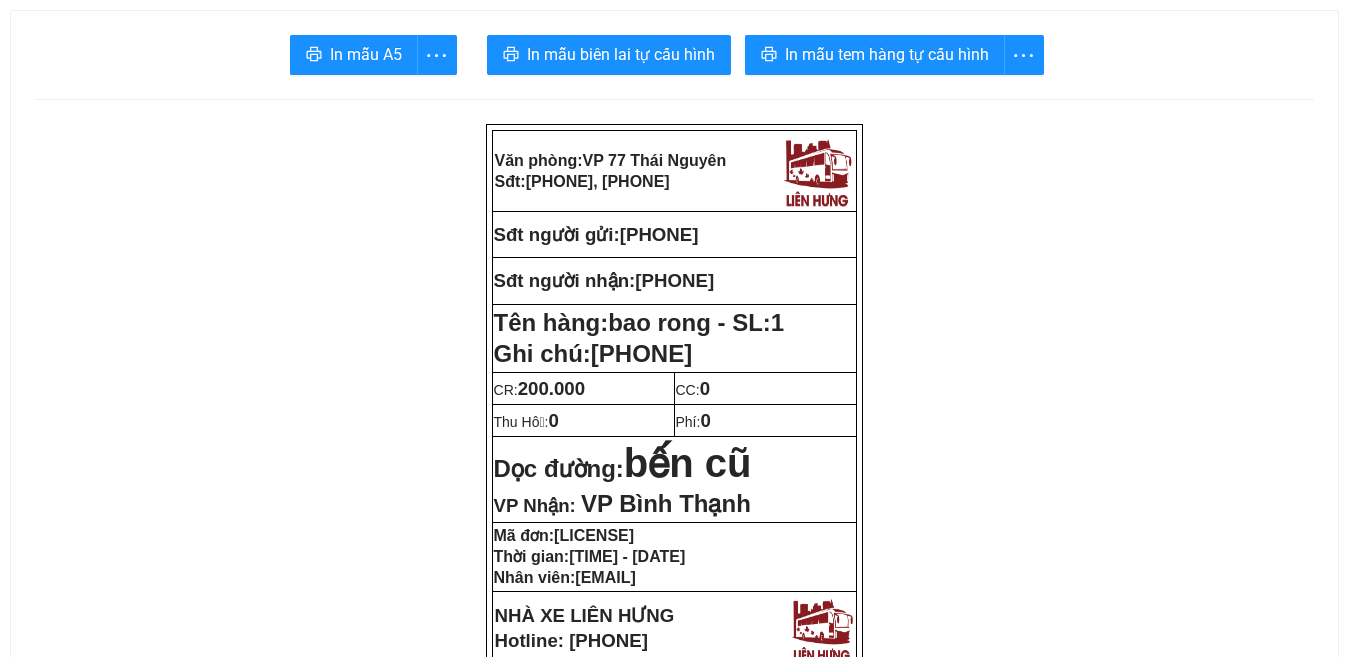 drag, startPoint x: 754, startPoint y: 239, endPoint x: 630, endPoint y: 241, distance: 124.01613 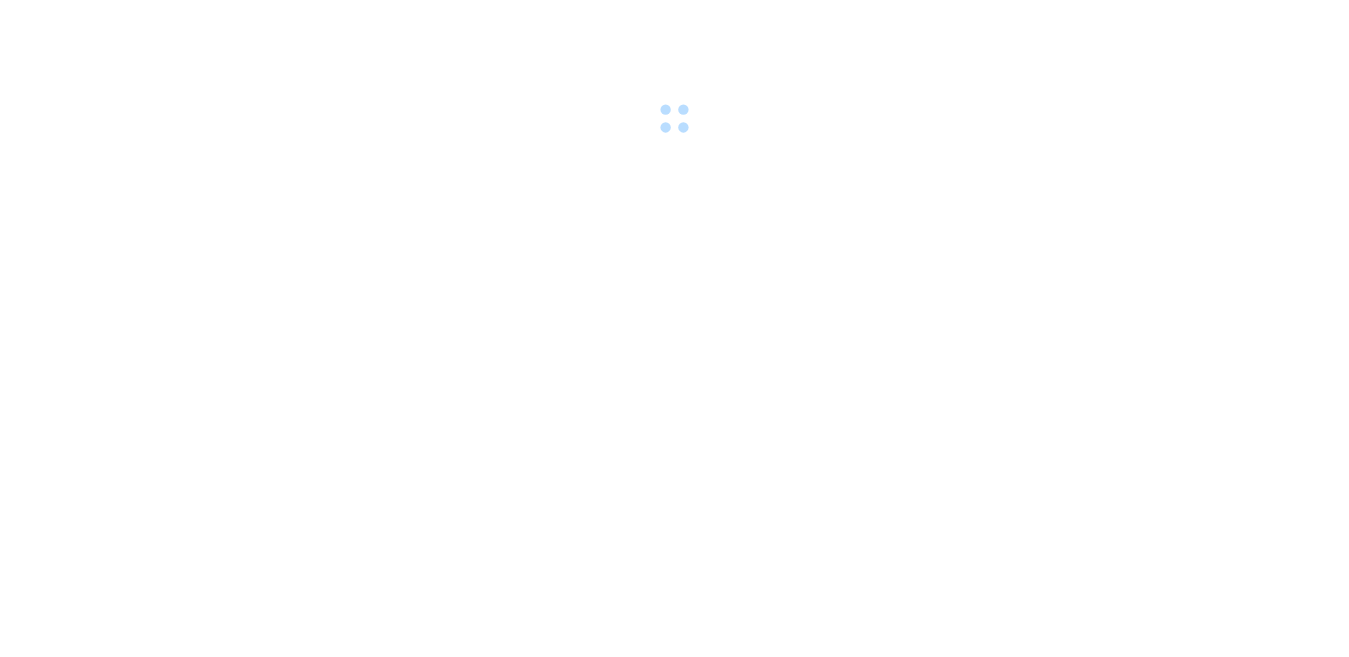 scroll, scrollTop: 0, scrollLeft: 0, axis: both 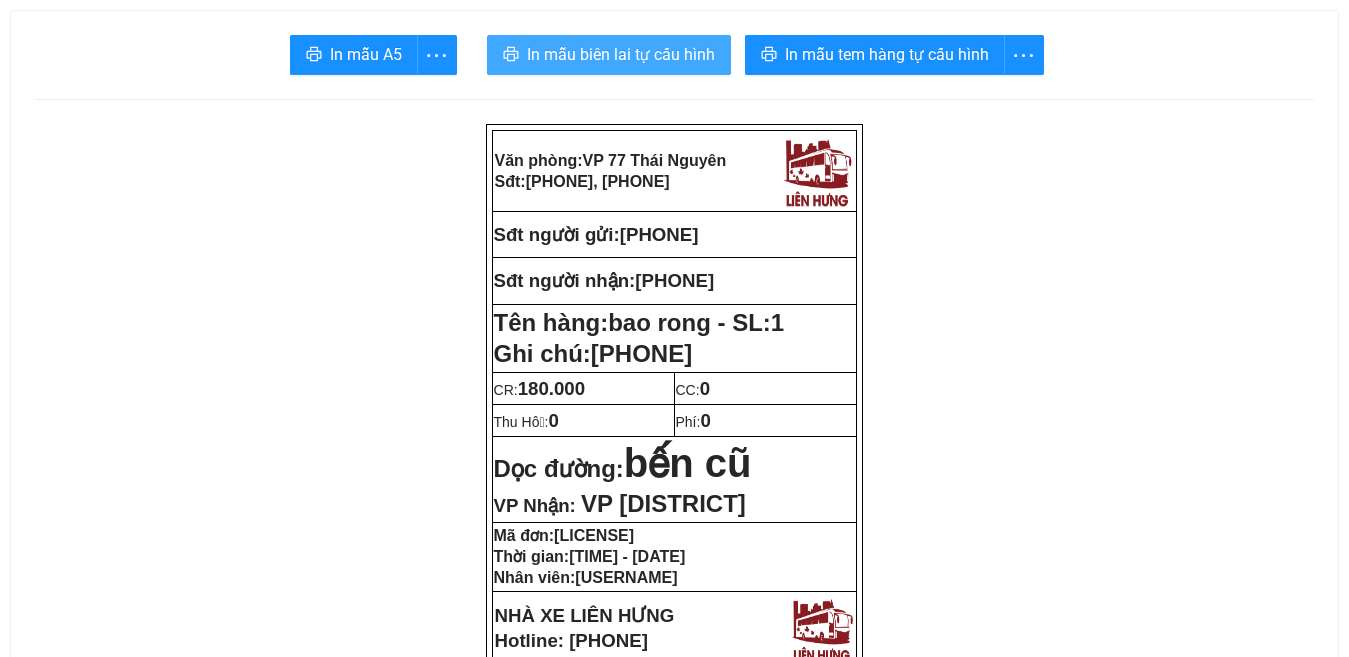 click on "In mẫu biên lai tự cấu hình" at bounding box center (621, 54) 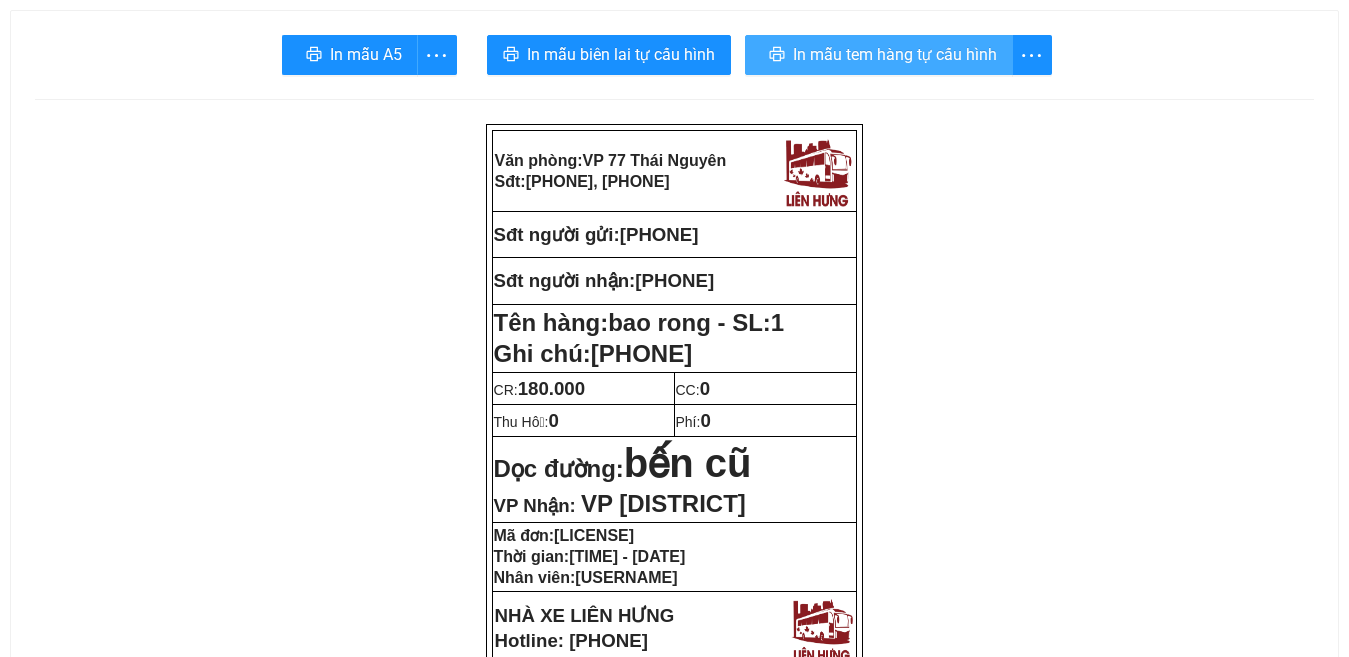 click on "In mẫu tem hàng tự cấu hình" at bounding box center (895, 54) 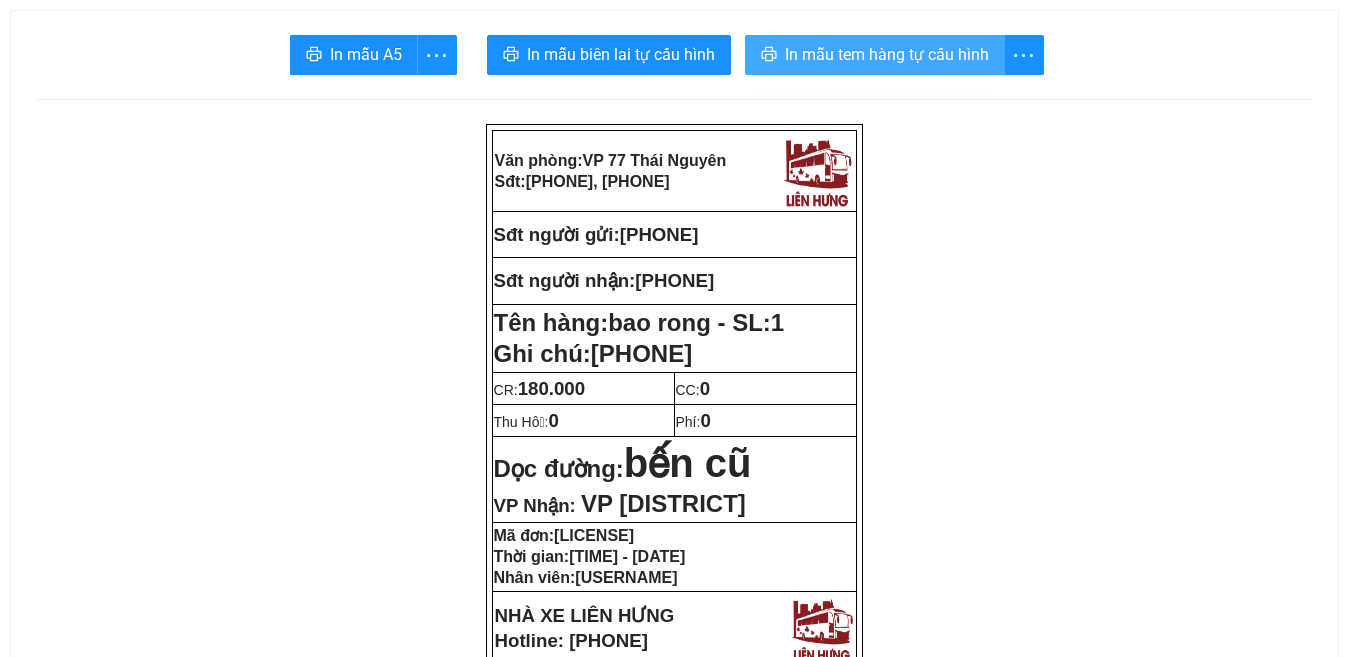 scroll, scrollTop: 0, scrollLeft: 0, axis: both 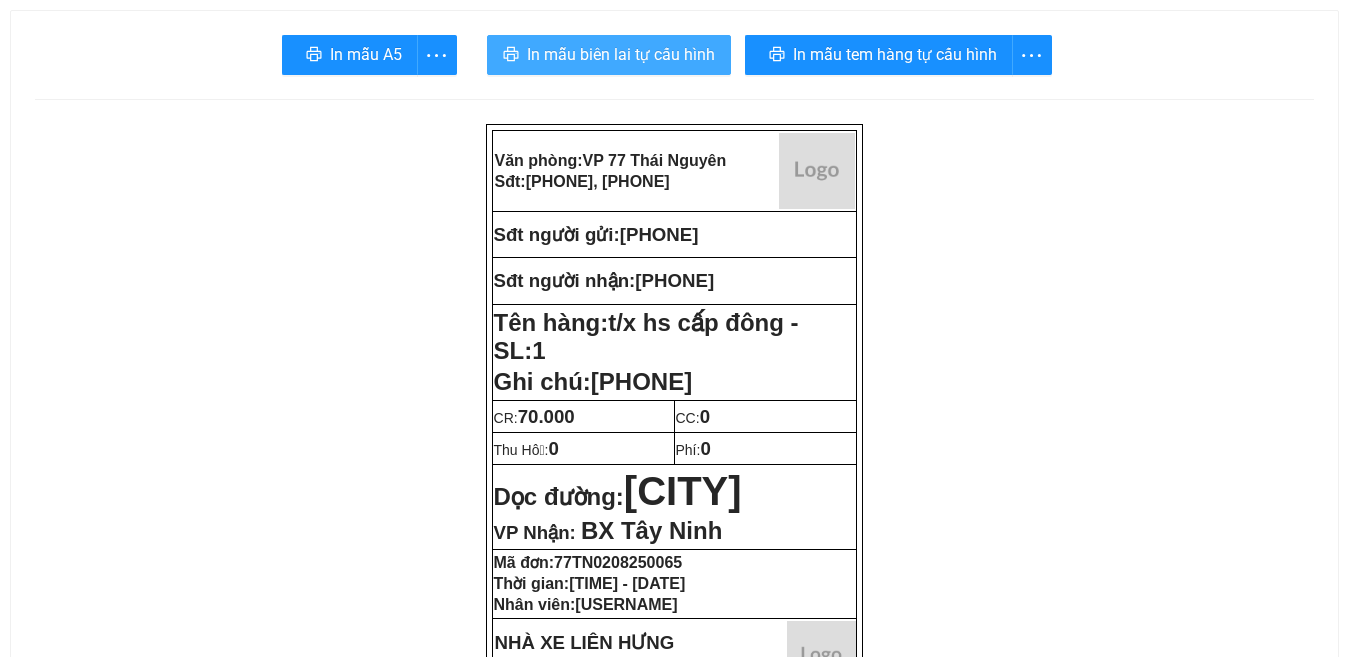 click on "In mẫu biên lai tự cấu hình" at bounding box center (621, 54) 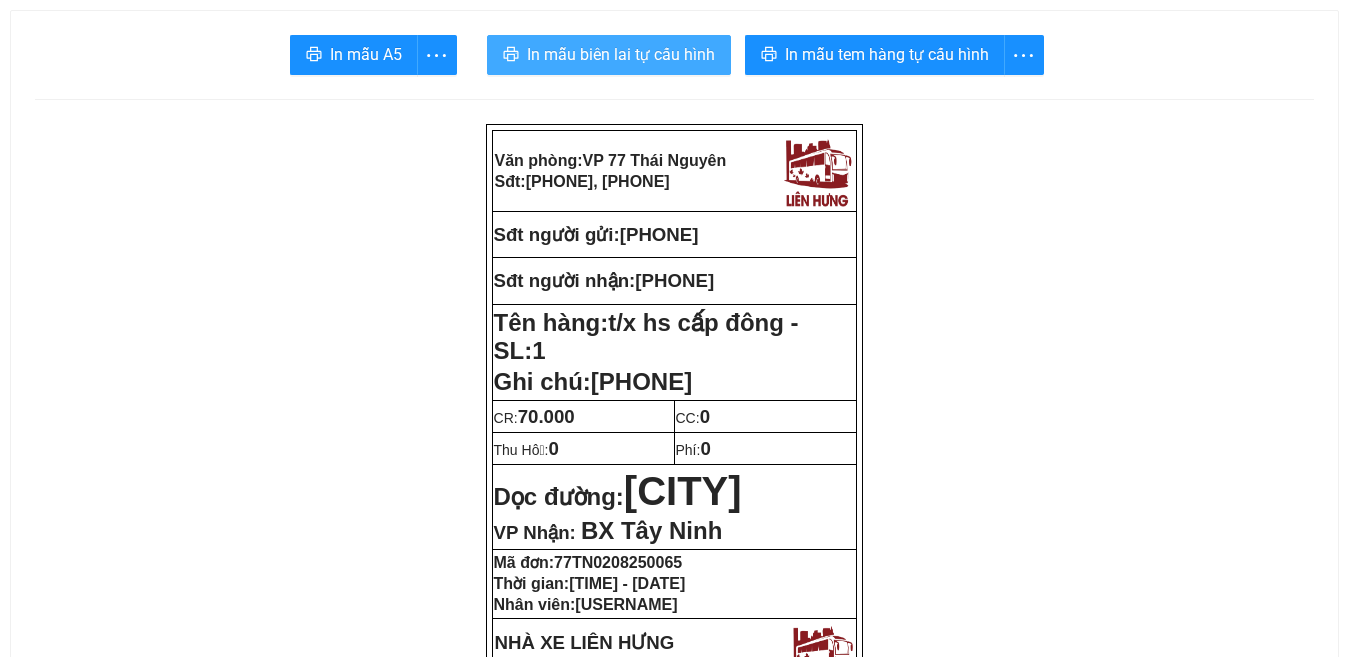 scroll, scrollTop: 0, scrollLeft: 0, axis: both 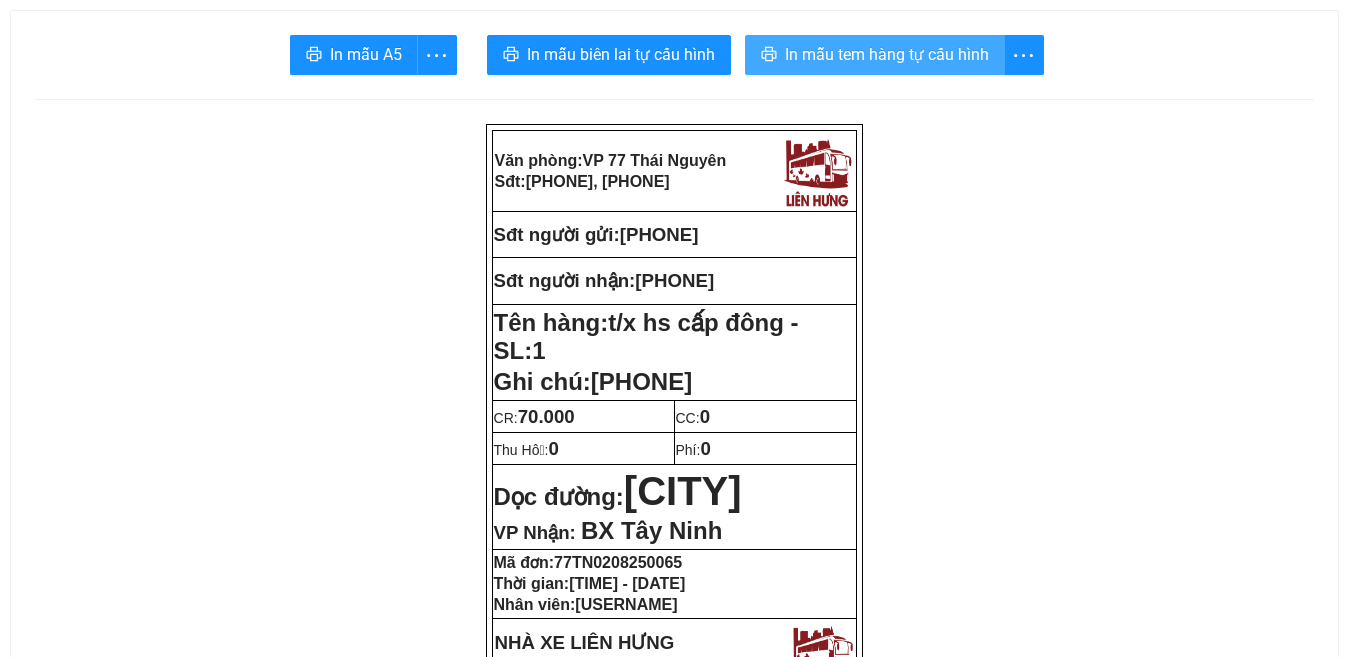 click on "In mẫu tem hàng tự cấu hình" at bounding box center [887, 54] 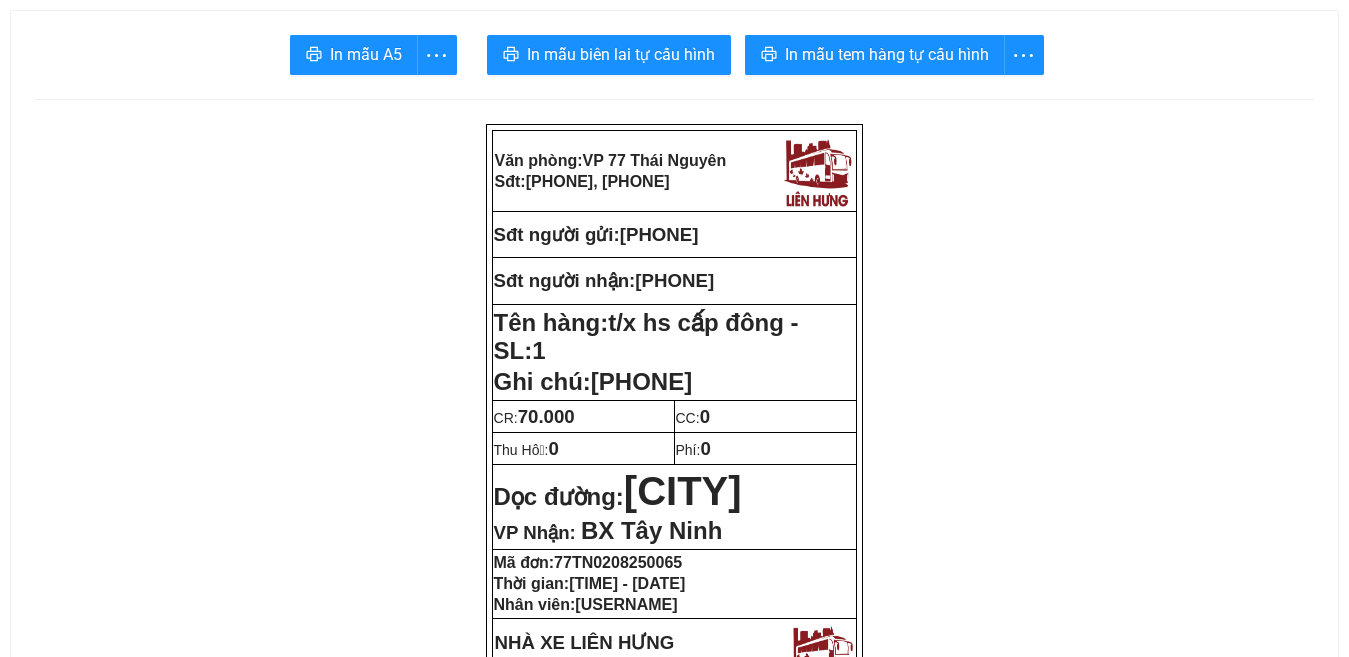 click on "Văn phòng:  VP 77 Thái Nguyên
Sđt:  02583824824, 02583563563
Sđt người gửi:  0973791091
Sđt người nhận:  0399877152
Tên hàng:  t/x hs cấp đông  - SL:  1
Ghi chú:  0911878725
CR:  70.000
CC:  0
Thu Hộ: 0
Phí:  0
Dọc đường:  tây ninh
VP Nhận:   BX Tây Ninh
Mã đơn:  77TN0208250065
Thời gian:  15:53:19 - 02/08/2025
Nhân viên:  hanghoa1.lienhung
NHÀ XE LIÊN HƯNG
Hotline: 19002679
Nhà xe Liên Hưng
VP: 77 Thái Nguyên, Nha Trang
Phiếu gửi hàng
Người gửi:  trung
SĐT gửi:  0973791091
Người nhận:  hải
SĐT nhận:  0399877152
Tên hàng:  t/x hs cấp đông  Số lượng:  1 Số kí:  Giá trị hàng:  Khách không kê khai
Ghi chú:  0911878725 Tiền cước:  70.000  (Đã thu:  70.000) VP nhận:  BX Tây Ninh
Giao: tây ninh Bsx:  79H-040.32" at bounding box center (674, 1248) 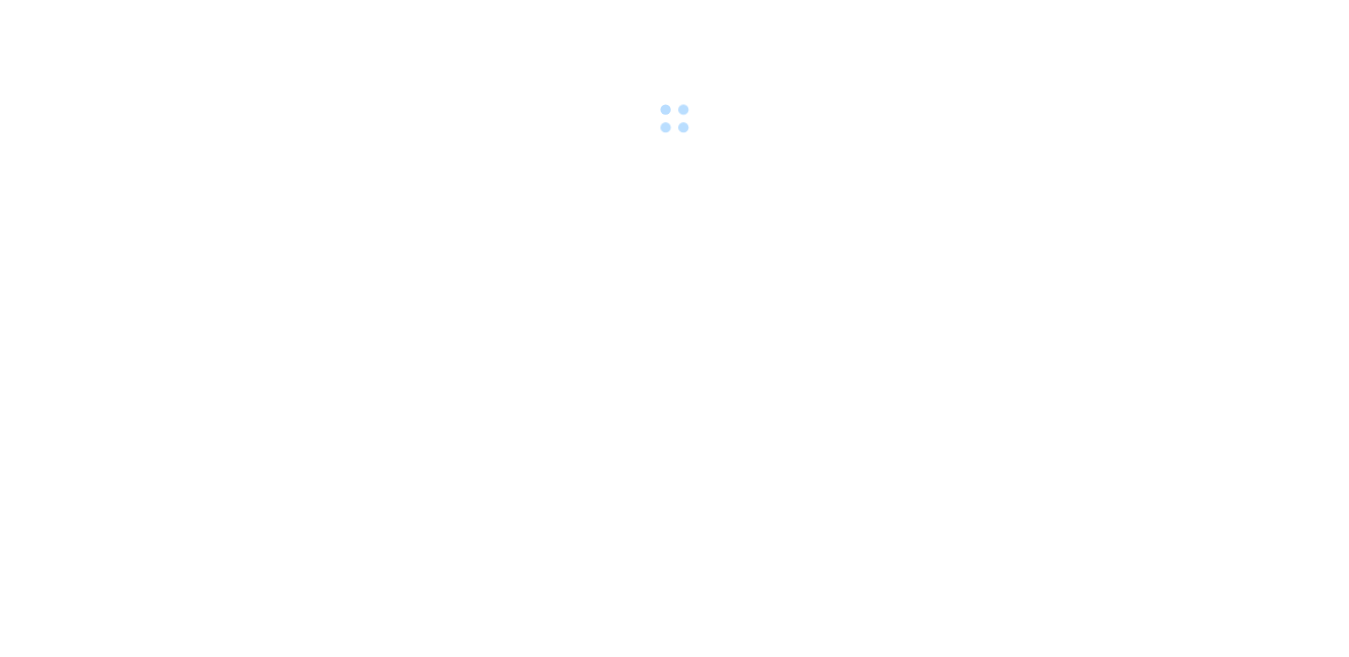 scroll, scrollTop: 0, scrollLeft: 0, axis: both 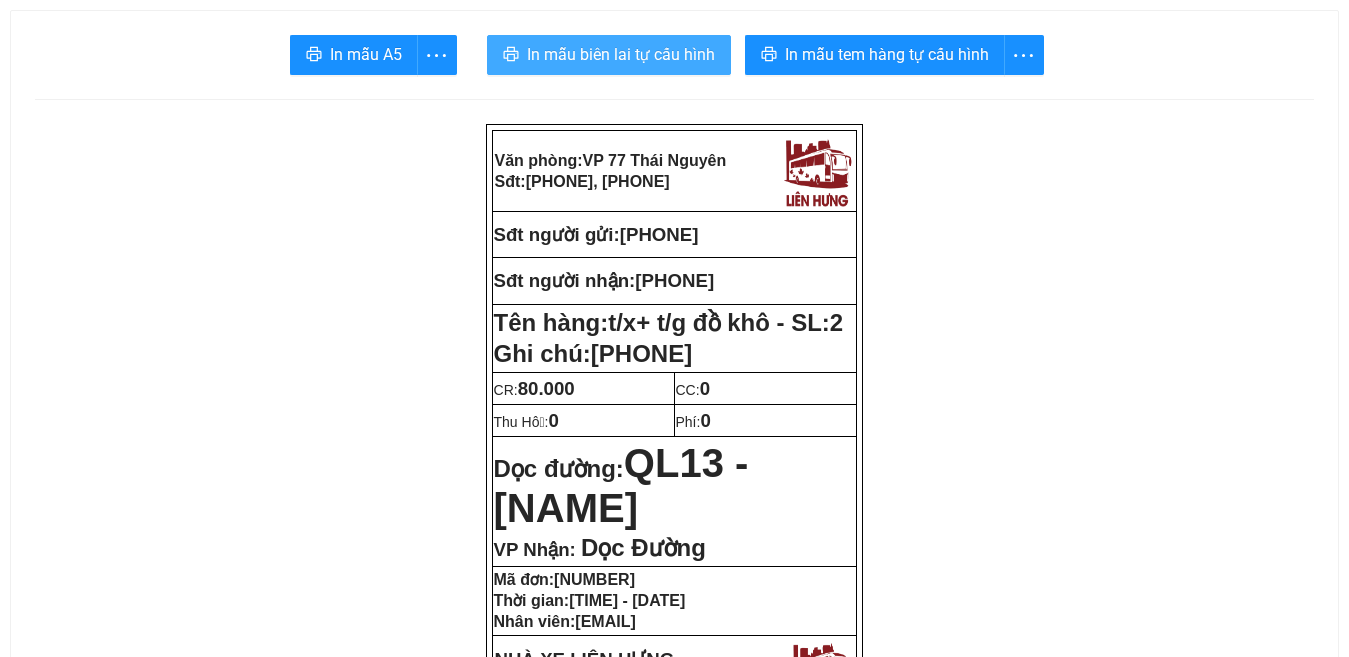 click on "In mẫu biên lai tự cấu hình" at bounding box center (621, 54) 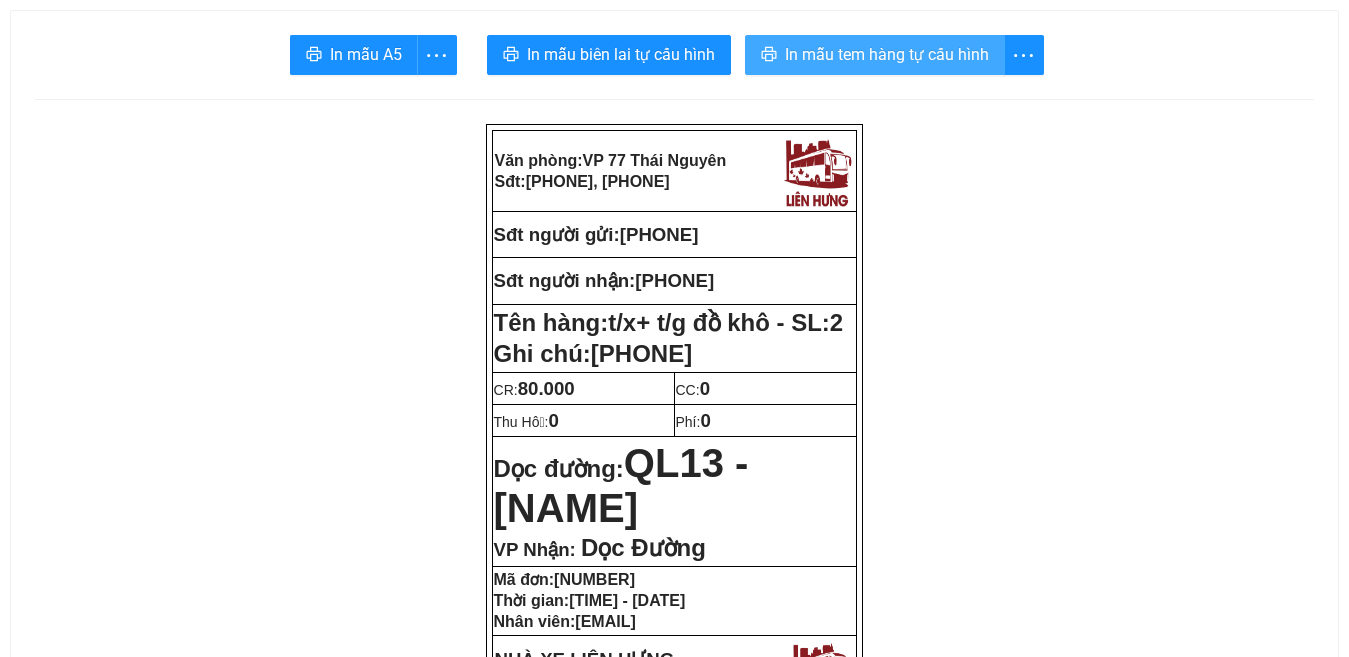 click on "In mẫu tem hàng tự cấu hình" at bounding box center (887, 54) 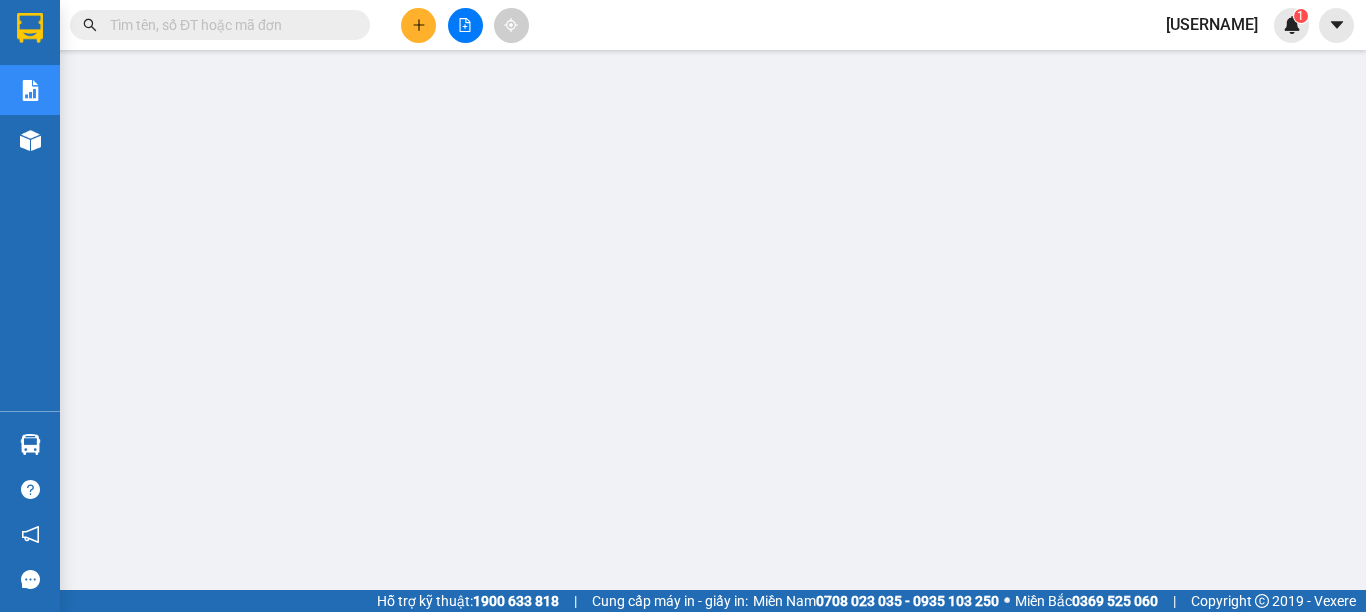 scroll, scrollTop: 0, scrollLeft: 0, axis: both 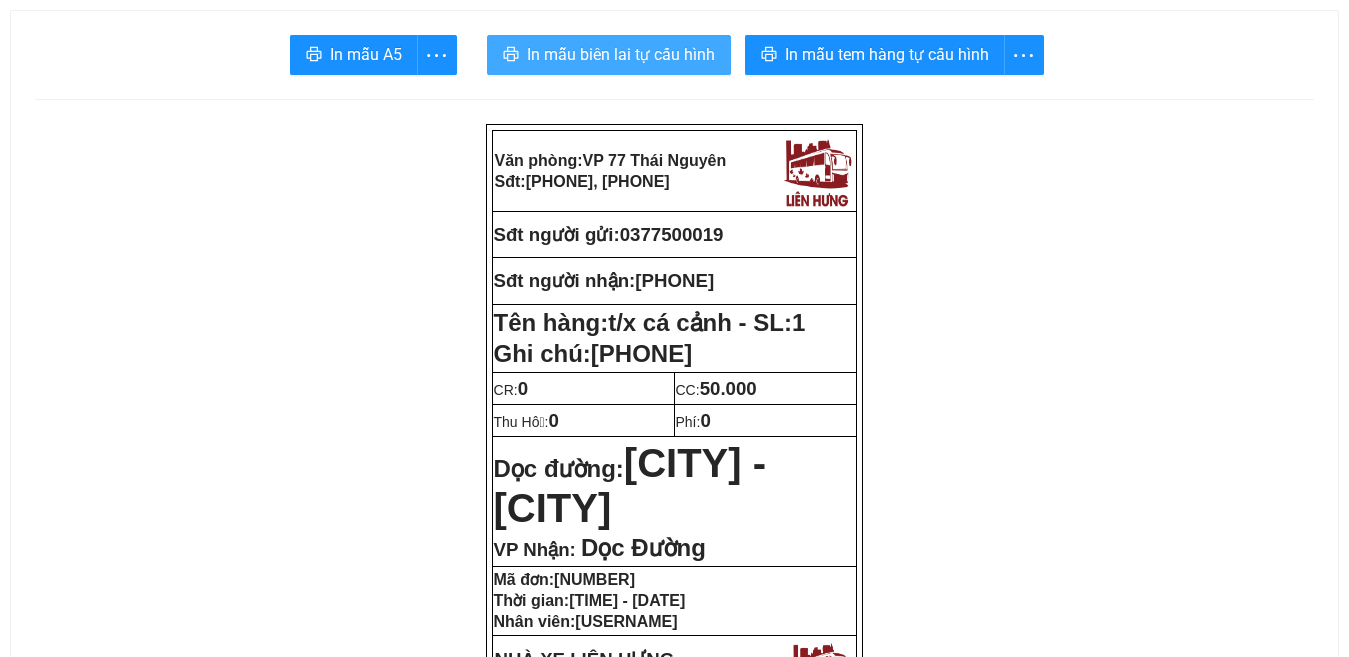click on "In mẫu biên lai tự cấu hình" at bounding box center [621, 54] 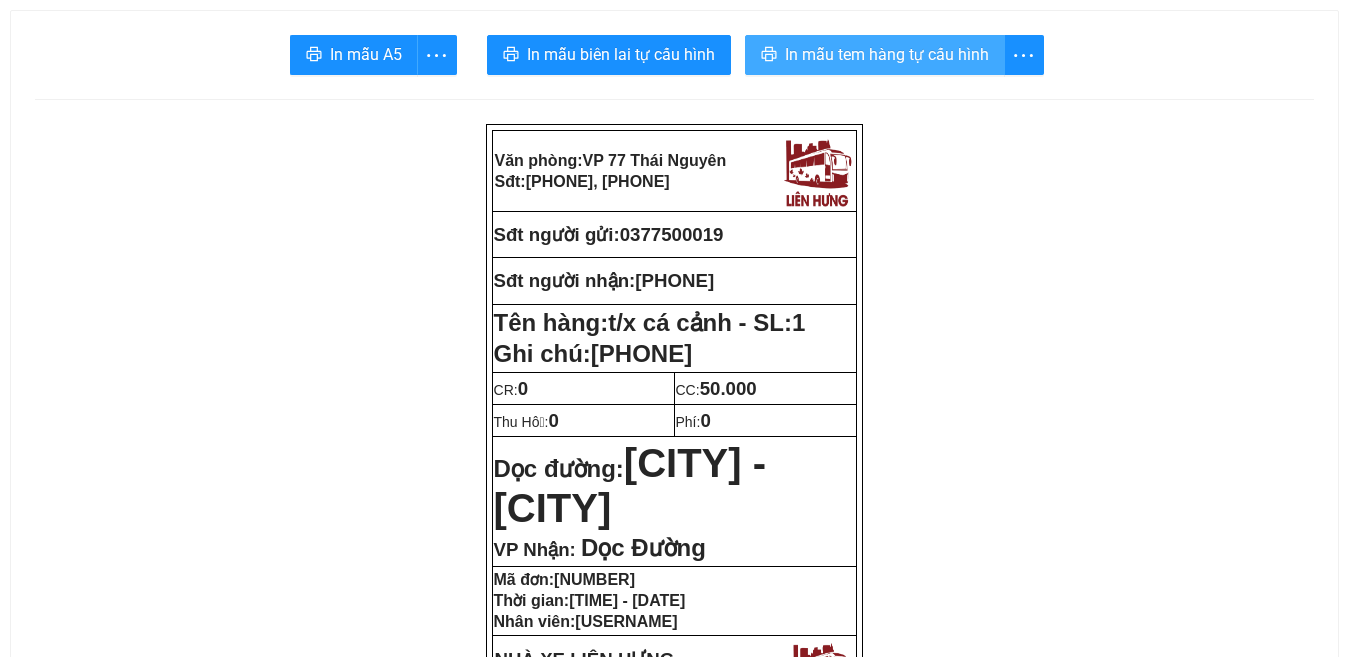 click on "In mẫu tem hàng tự cấu hình" at bounding box center (887, 54) 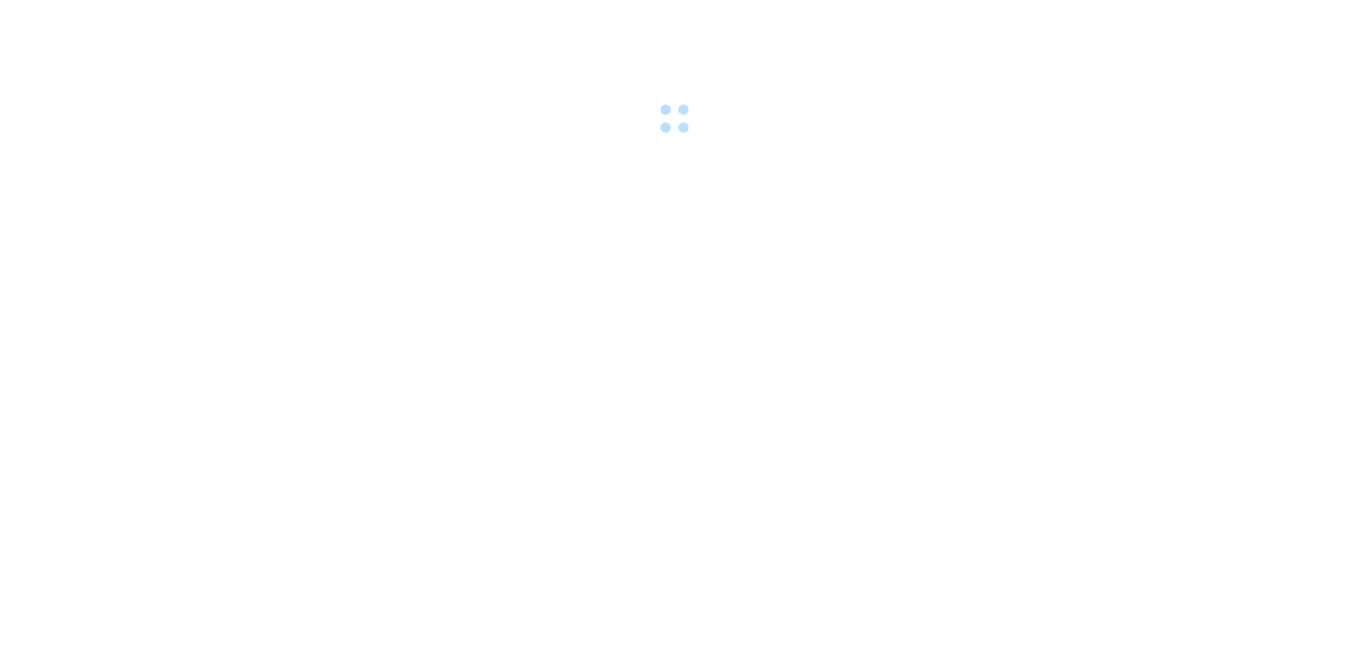 scroll, scrollTop: 0, scrollLeft: 0, axis: both 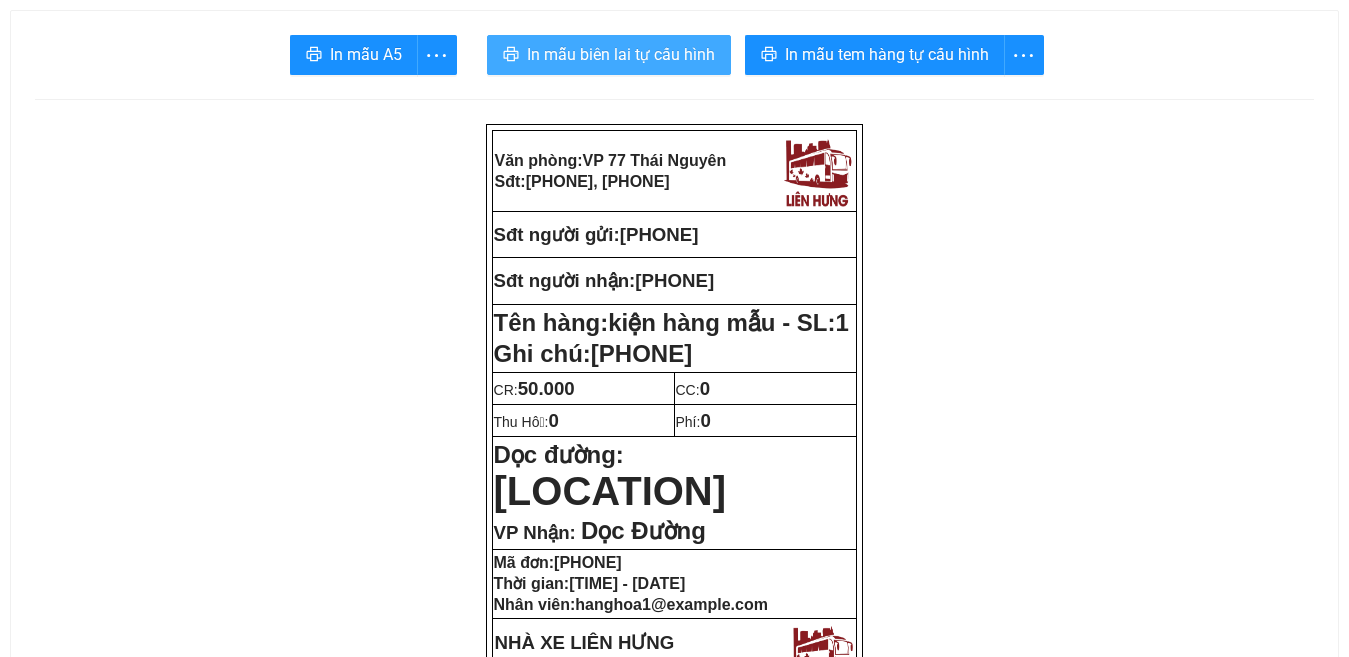click on "In mẫu biên lai tự cấu hình" at bounding box center (621, 54) 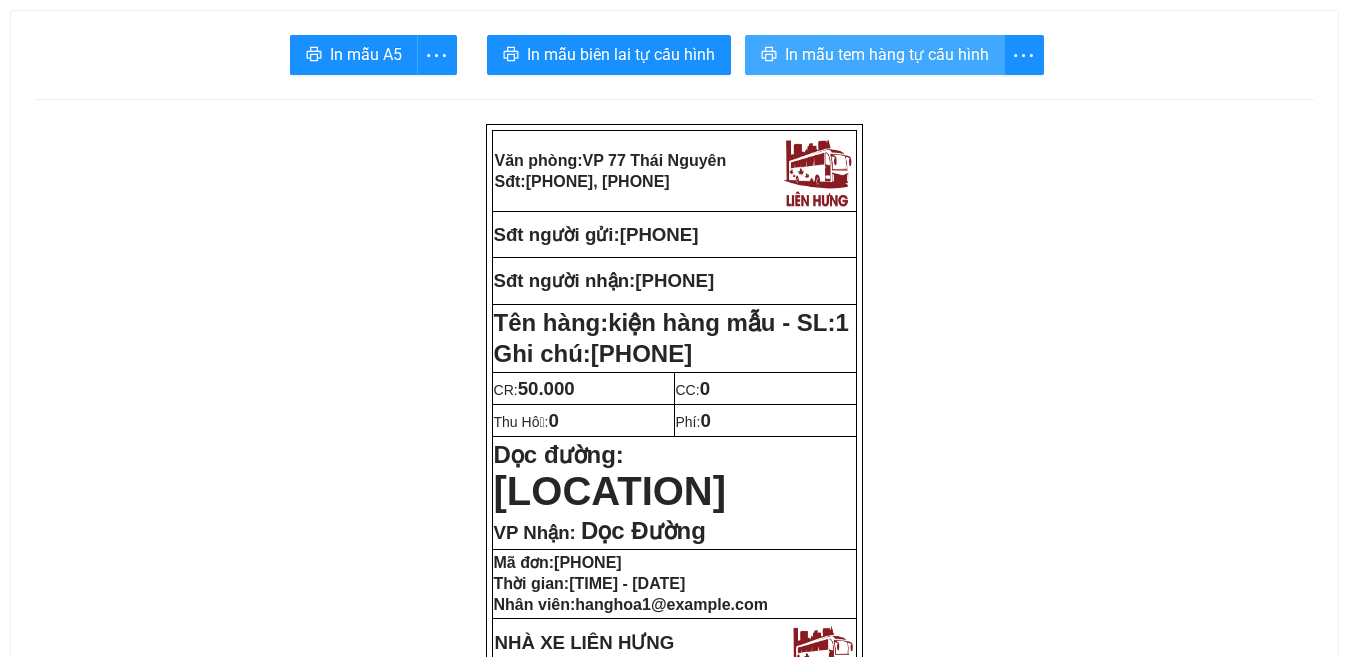 click on "In mẫu tem hàng tự cấu hình" at bounding box center [887, 54] 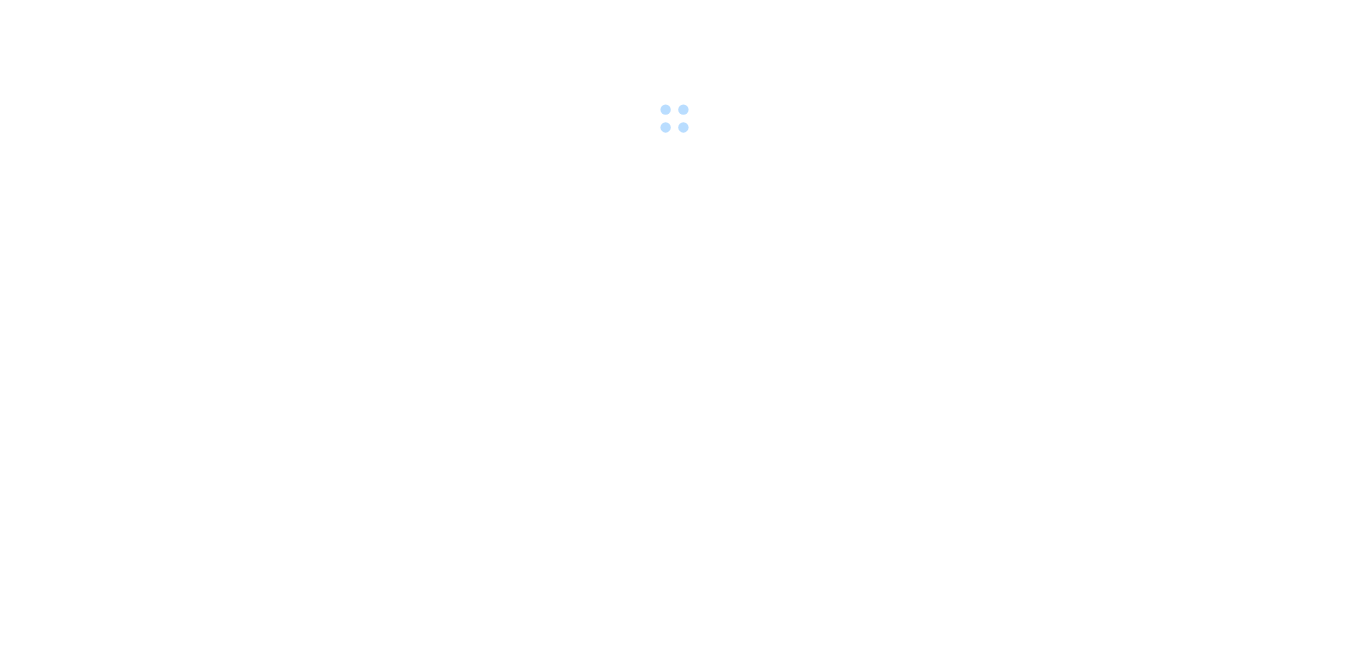 scroll, scrollTop: 0, scrollLeft: 0, axis: both 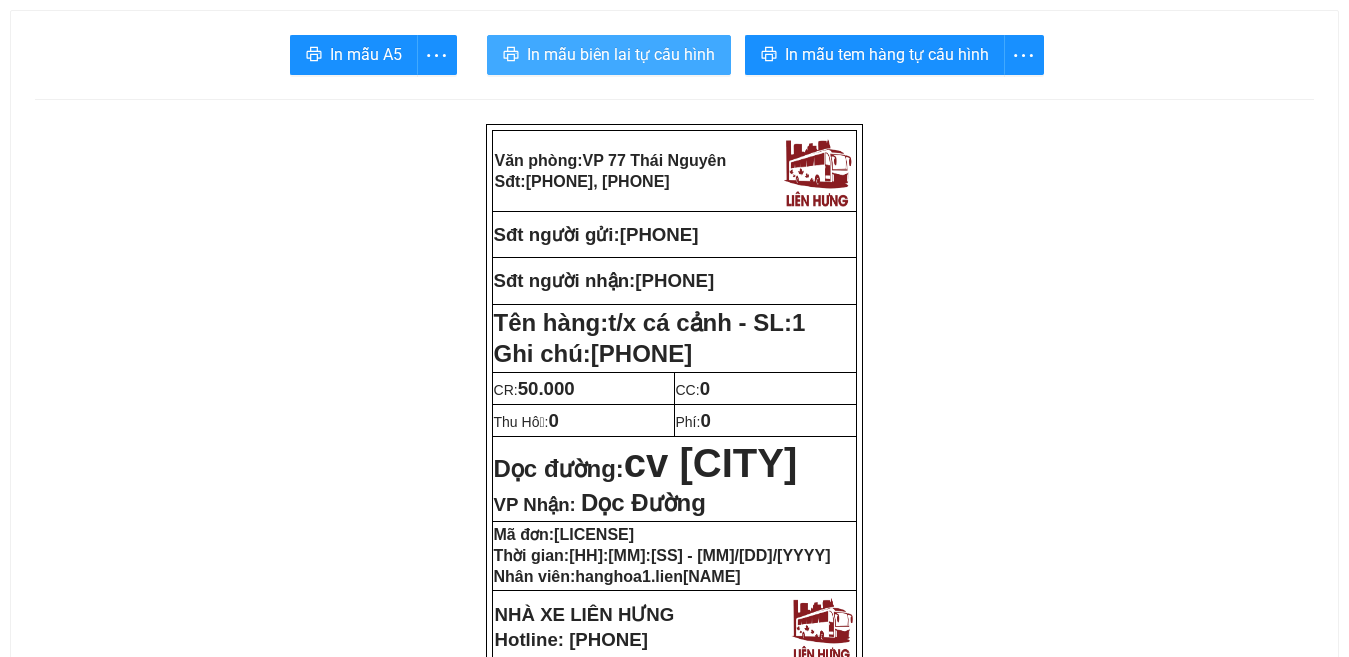 click on "In mẫu biên lai tự cấu hình" at bounding box center (621, 54) 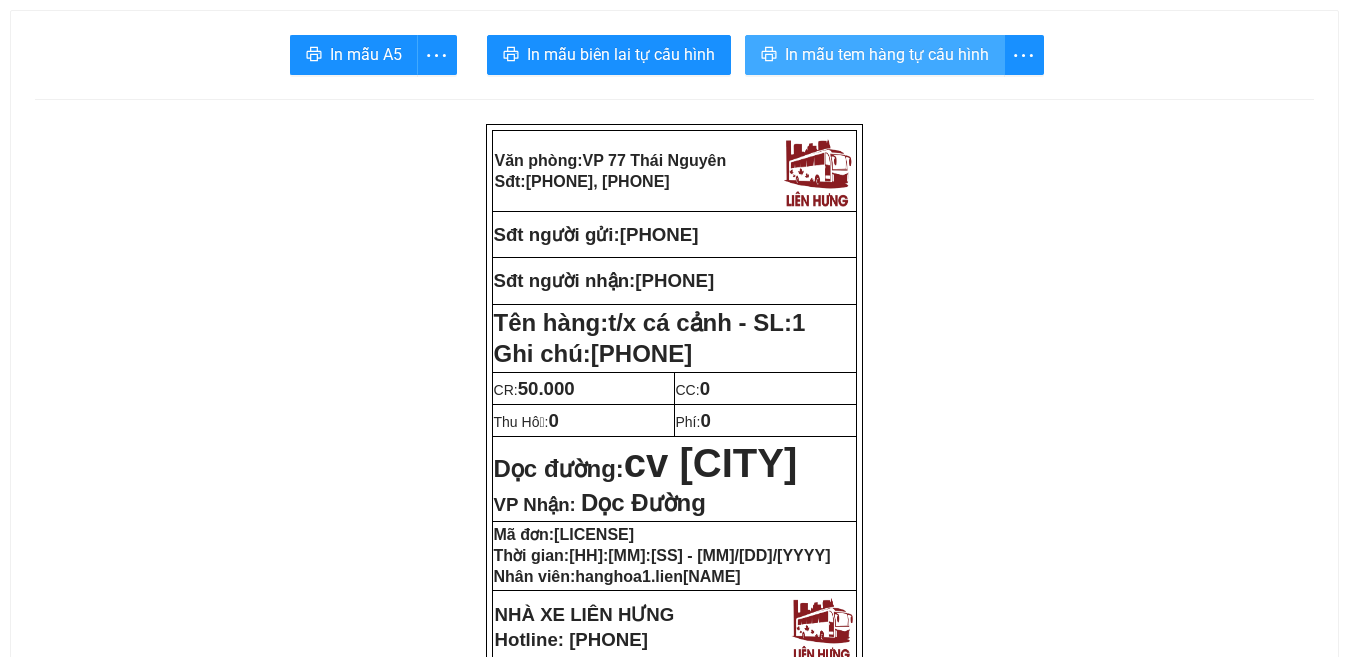 click on "In mẫu tem hàng tự cấu hình" at bounding box center (887, 54) 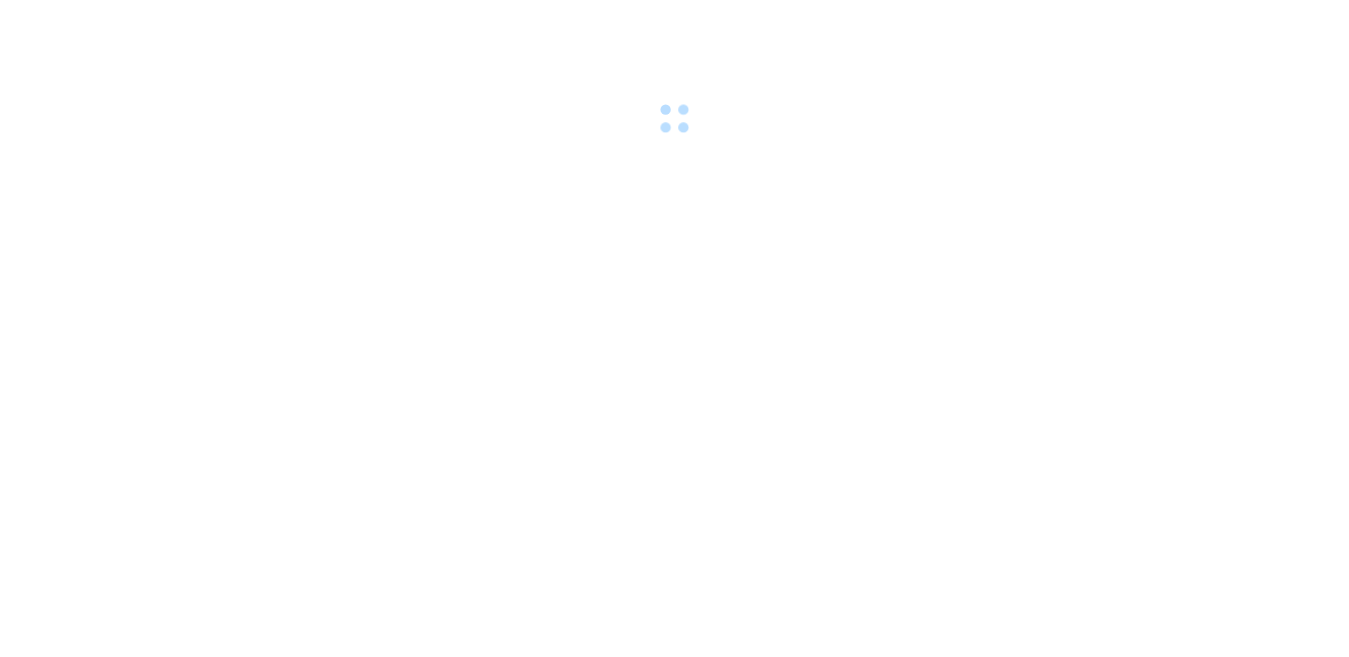 scroll, scrollTop: 0, scrollLeft: 0, axis: both 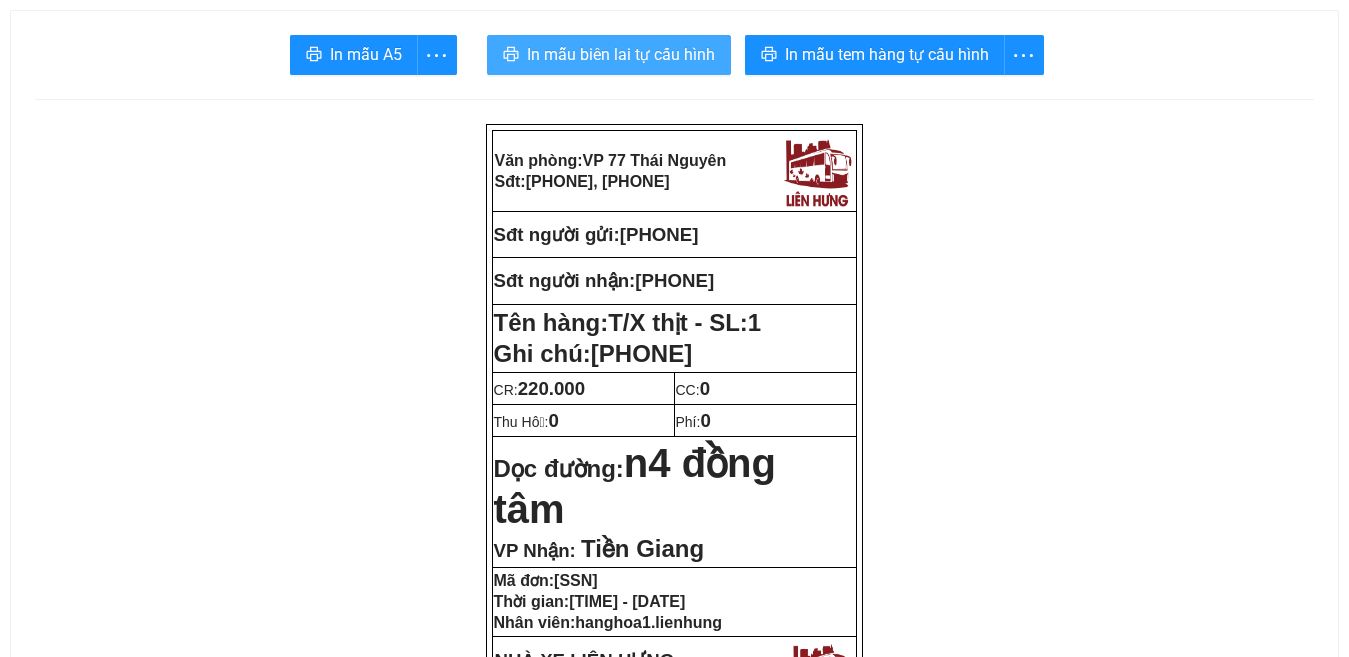 click on "In mẫu biên lai tự cấu hình" at bounding box center [621, 54] 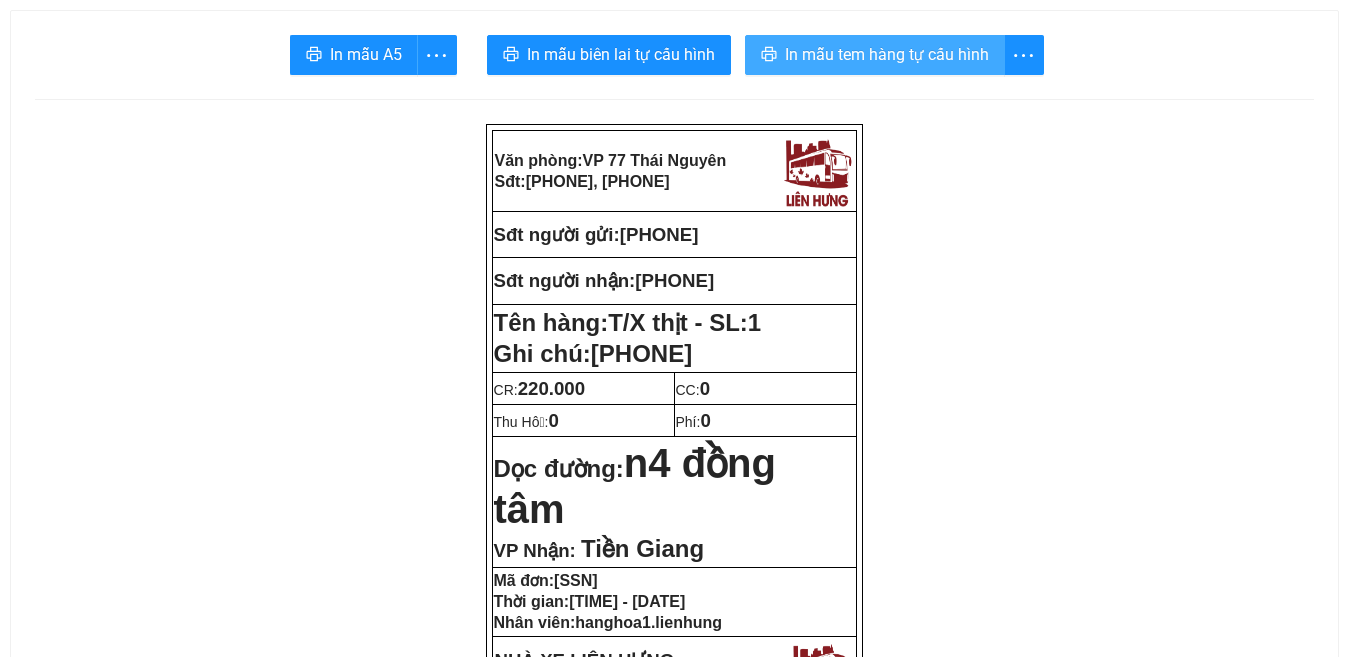 click on "In mẫu tem hàng tự cấu hình" at bounding box center (887, 54) 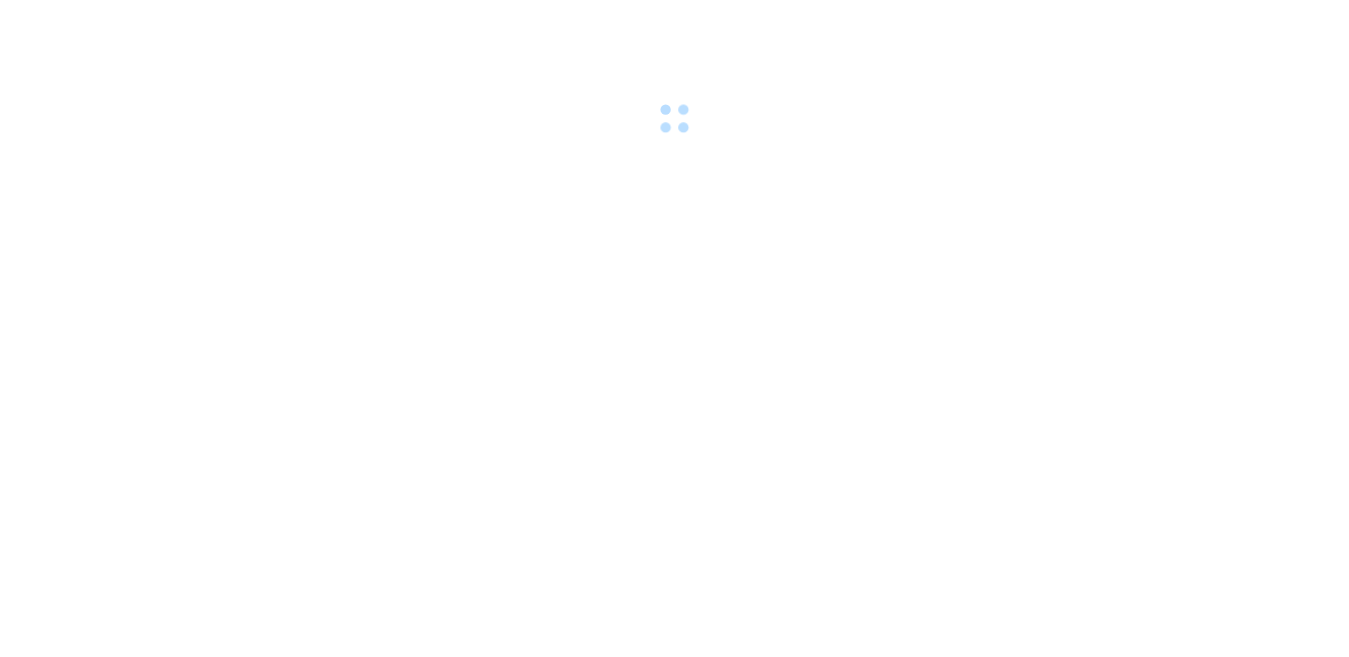 scroll, scrollTop: 0, scrollLeft: 0, axis: both 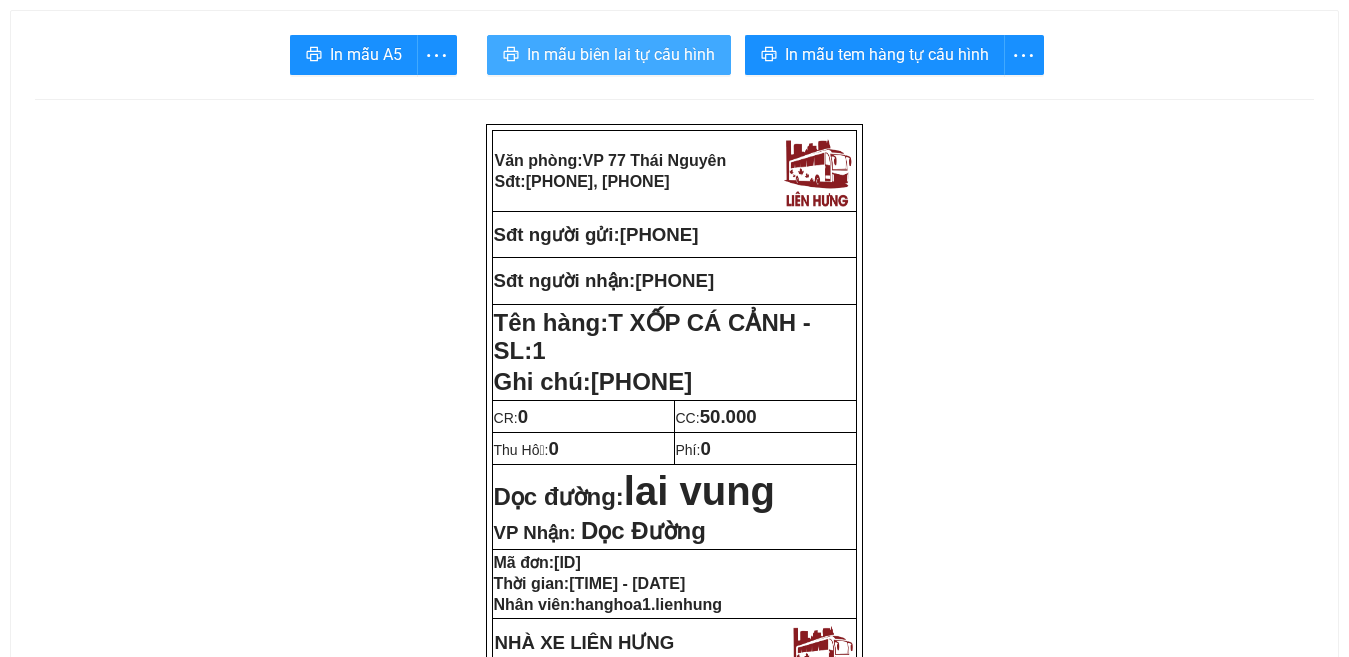 click on "In mẫu biên lai tự cấu hình" at bounding box center (621, 54) 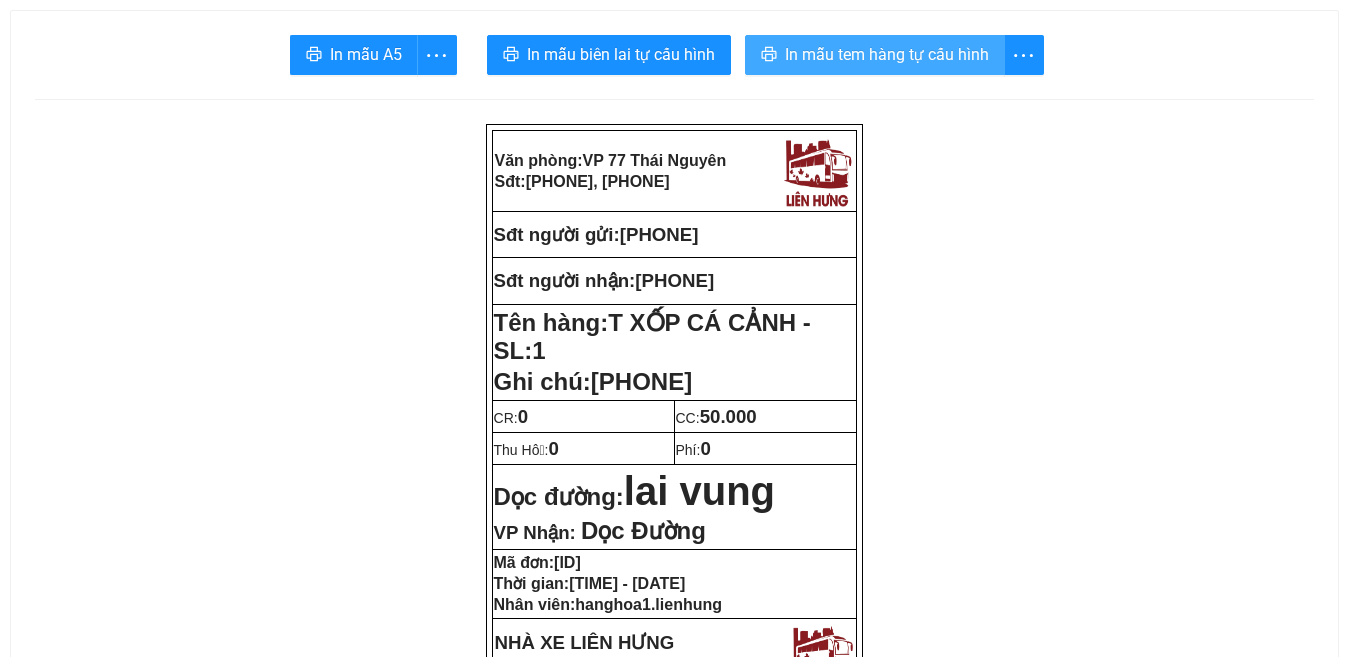click on "In mẫu tem hàng tự cấu hình" at bounding box center [887, 54] 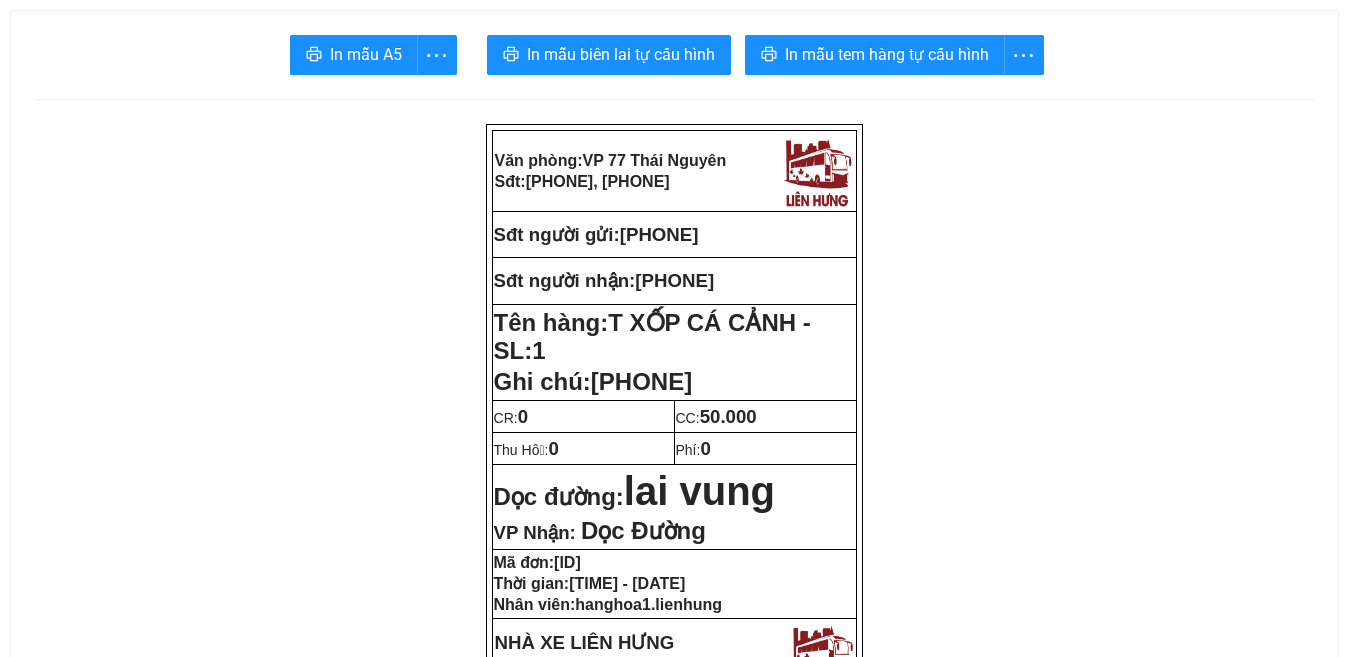 drag, startPoint x: 741, startPoint y: 229, endPoint x: 631, endPoint y: 250, distance: 111.9866 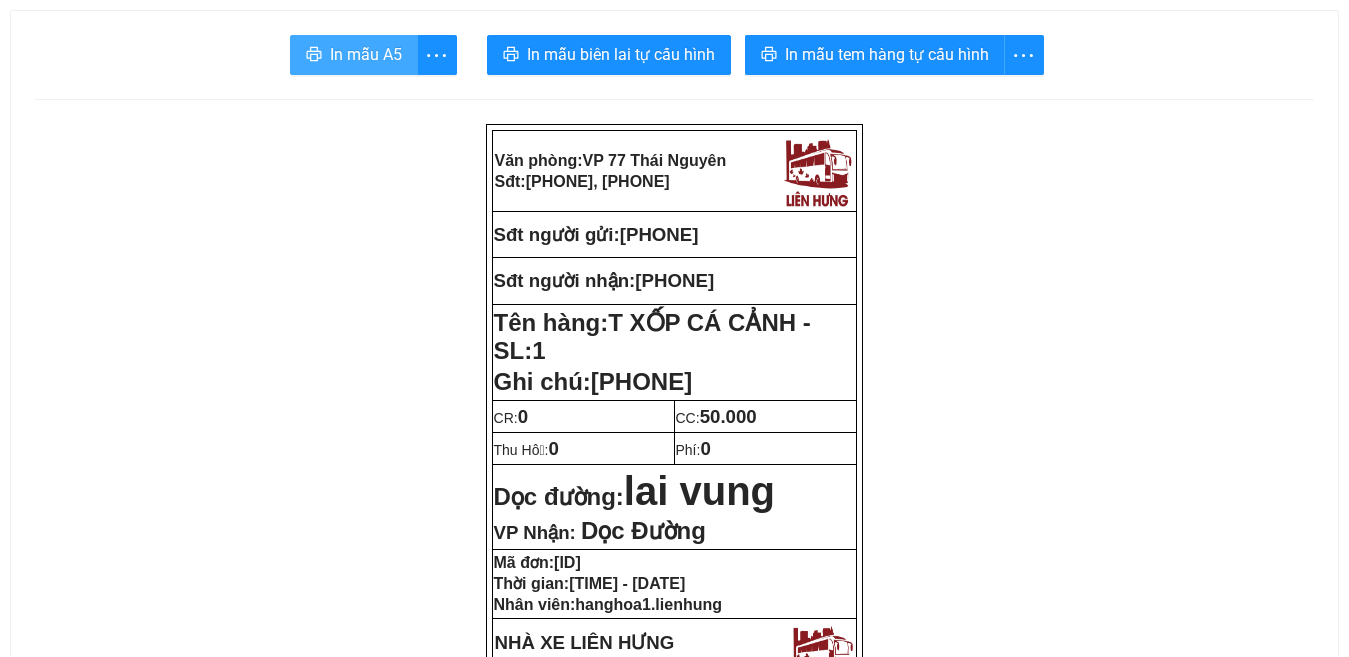 copy on "[PHONE]" 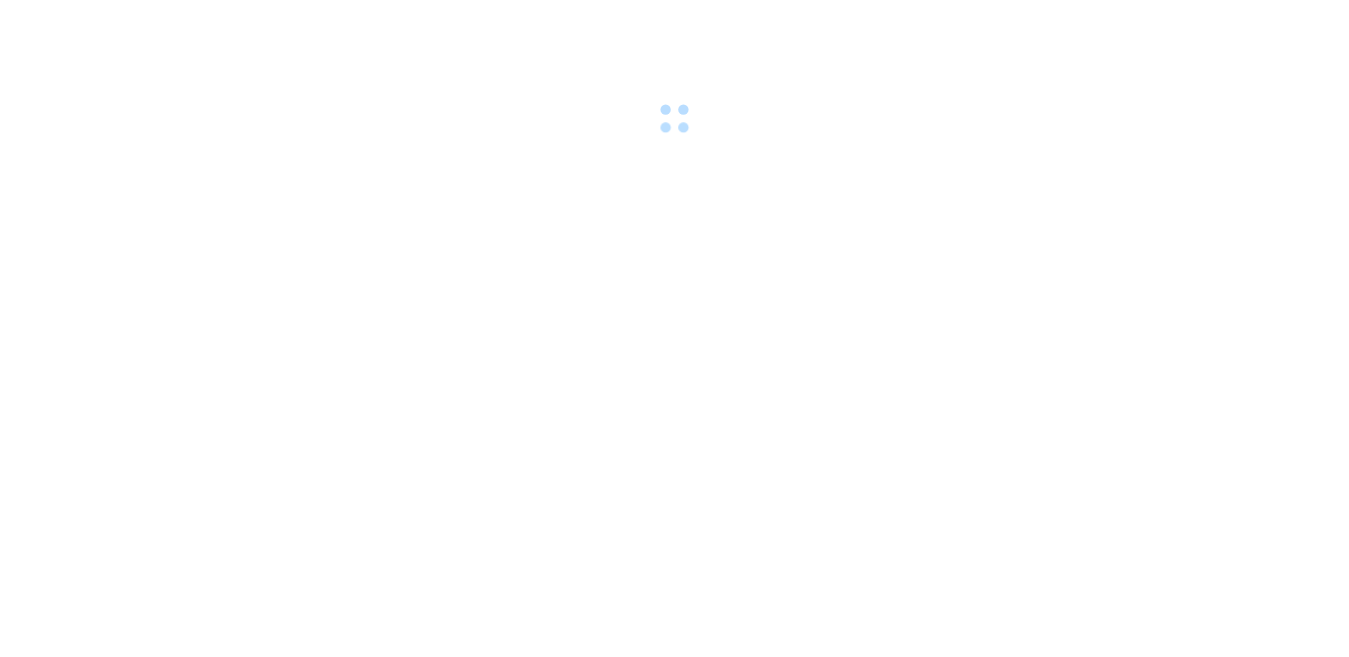 scroll, scrollTop: 0, scrollLeft: 0, axis: both 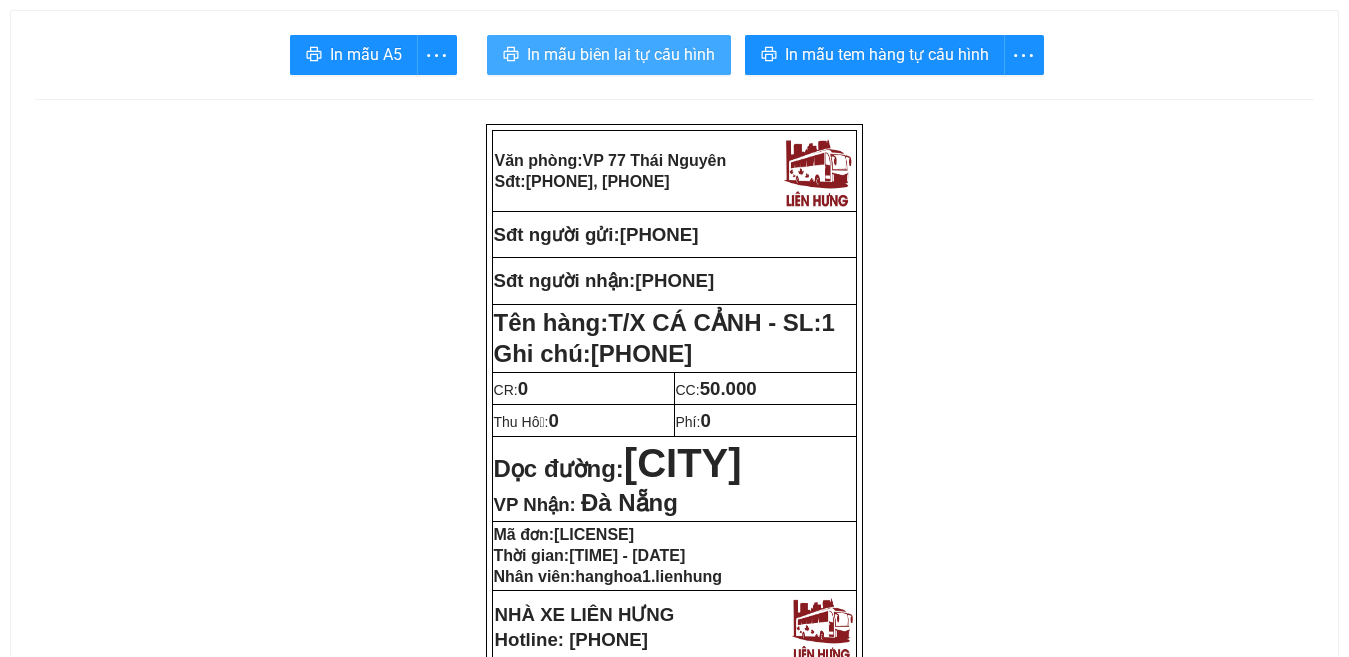 click on "In mẫu biên lai tự cấu hình" at bounding box center (621, 54) 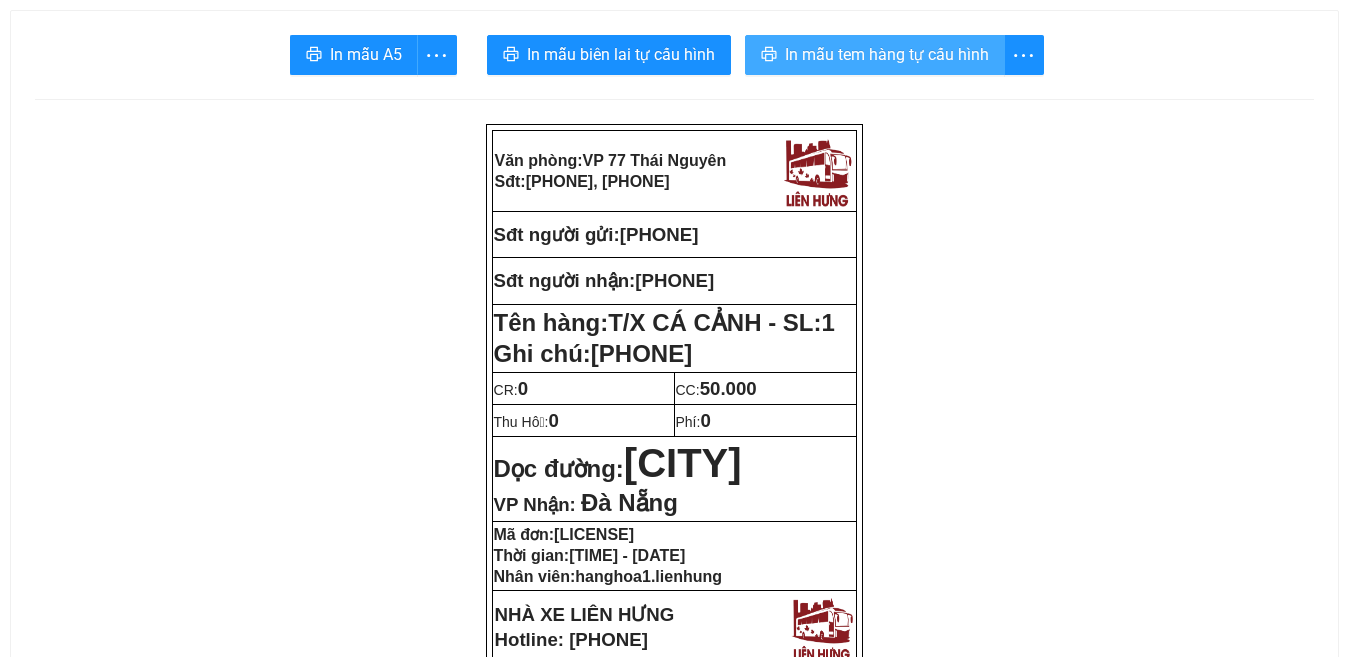 click on "In mẫu tem hàng tự cấu hình" at bounding box center [887, 54] 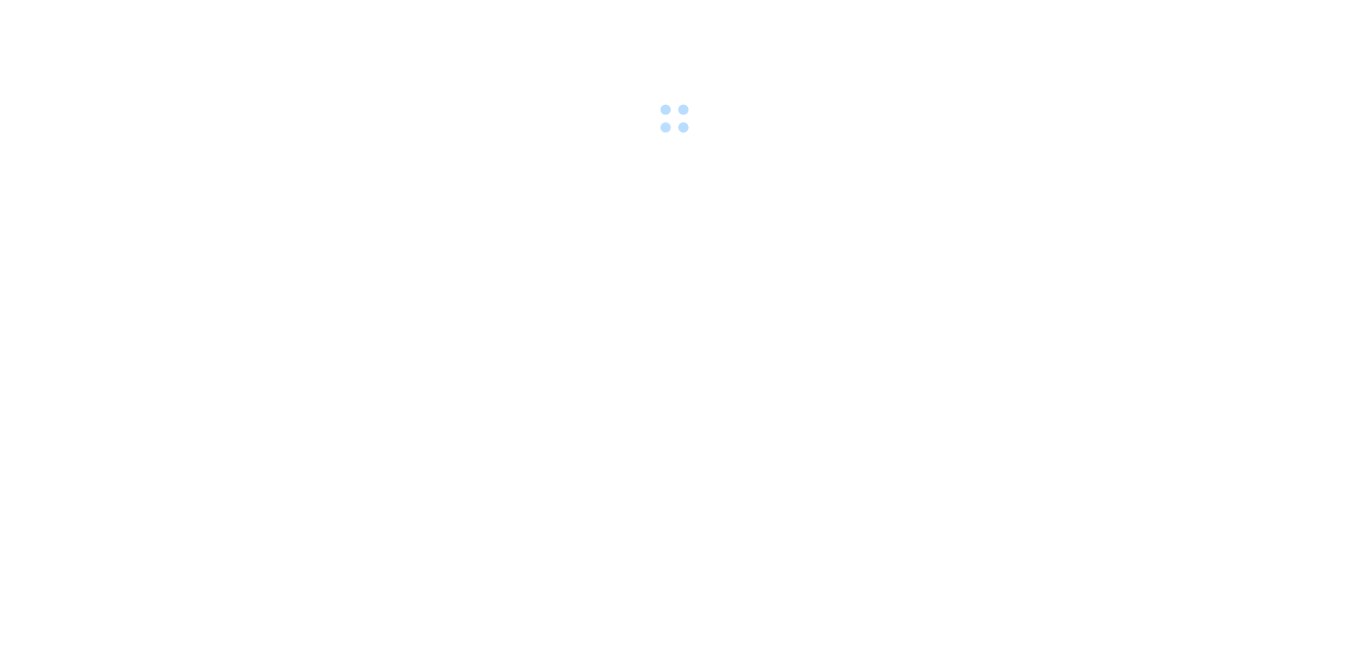 scroll, scrollTop: 0, scrollLeft: 0, axis: both 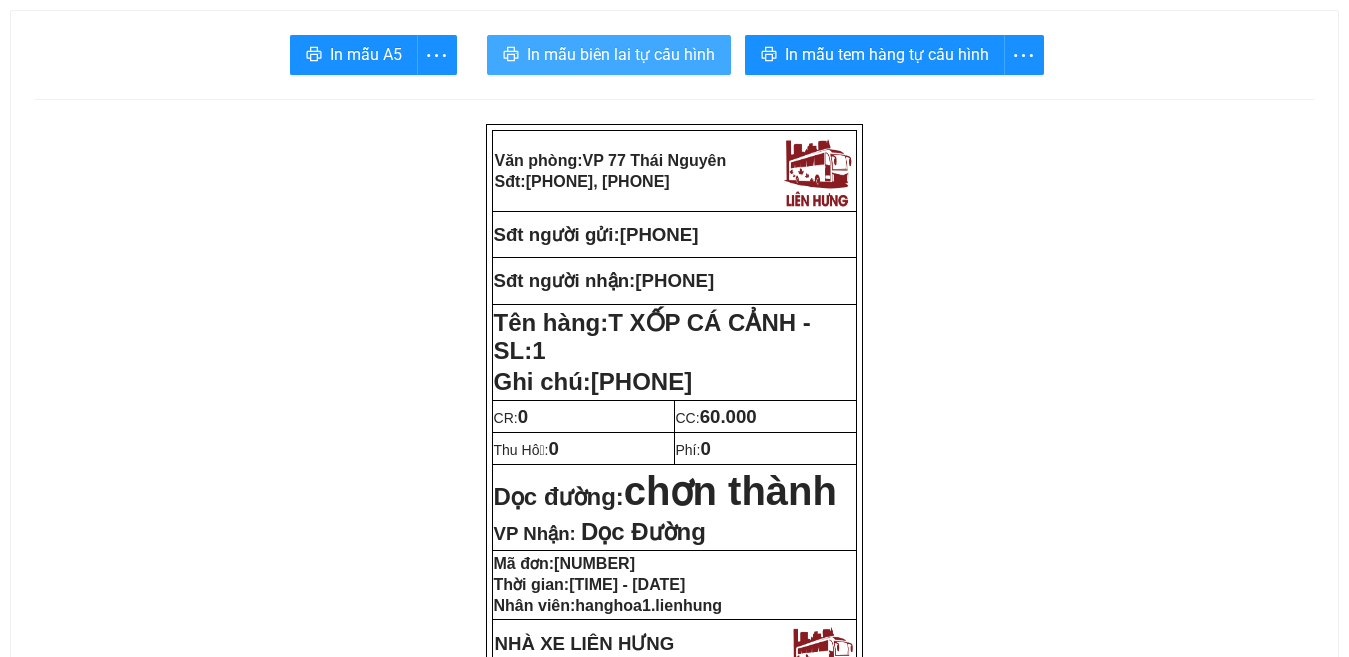 click on "In mẫu biên lai tự cấu hình" at bounding box center [621, 54] 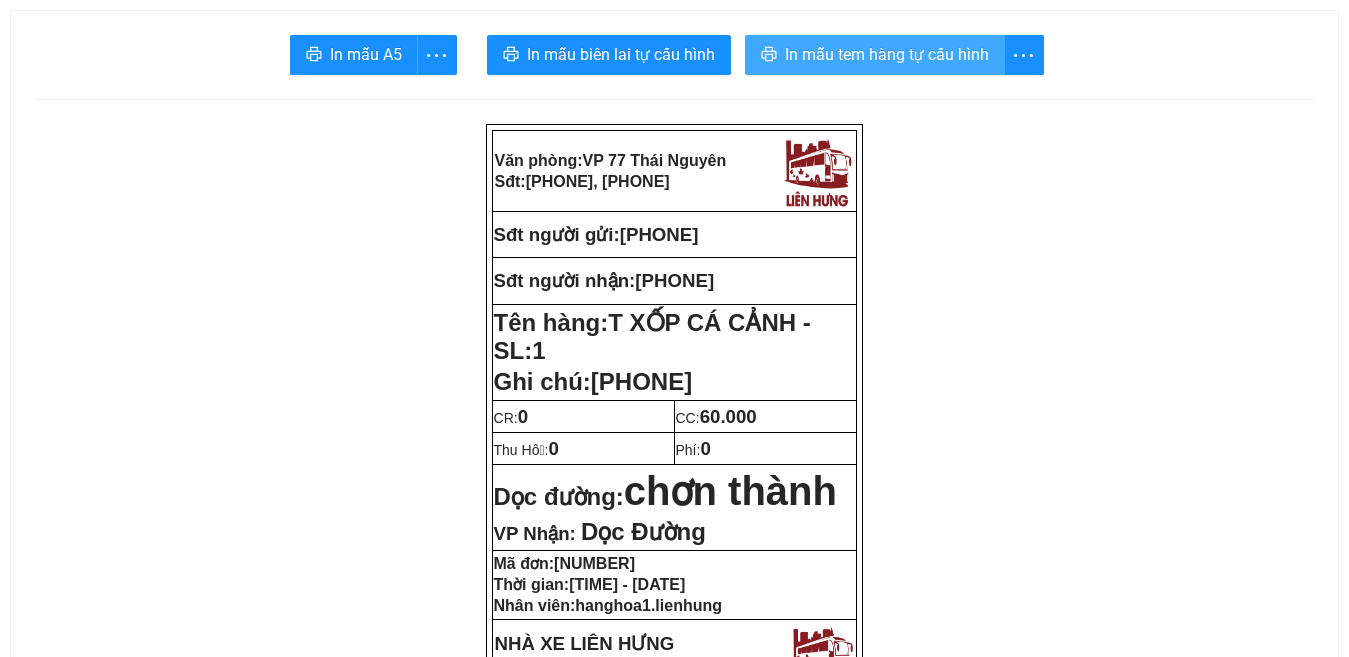 click on "In mẫu tem hàng tự cấu hình" at bounding box center (887, 54) 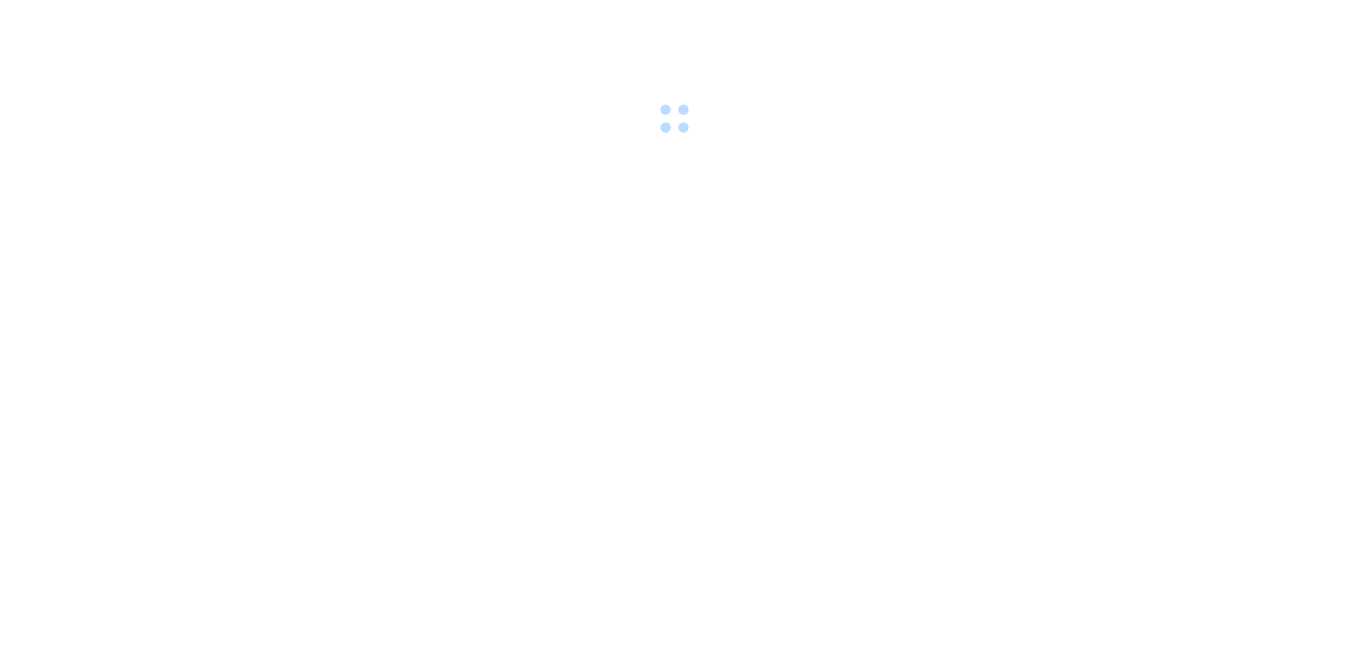 scroll, scrollTop: 0, scrollLeft: 0, axis: both 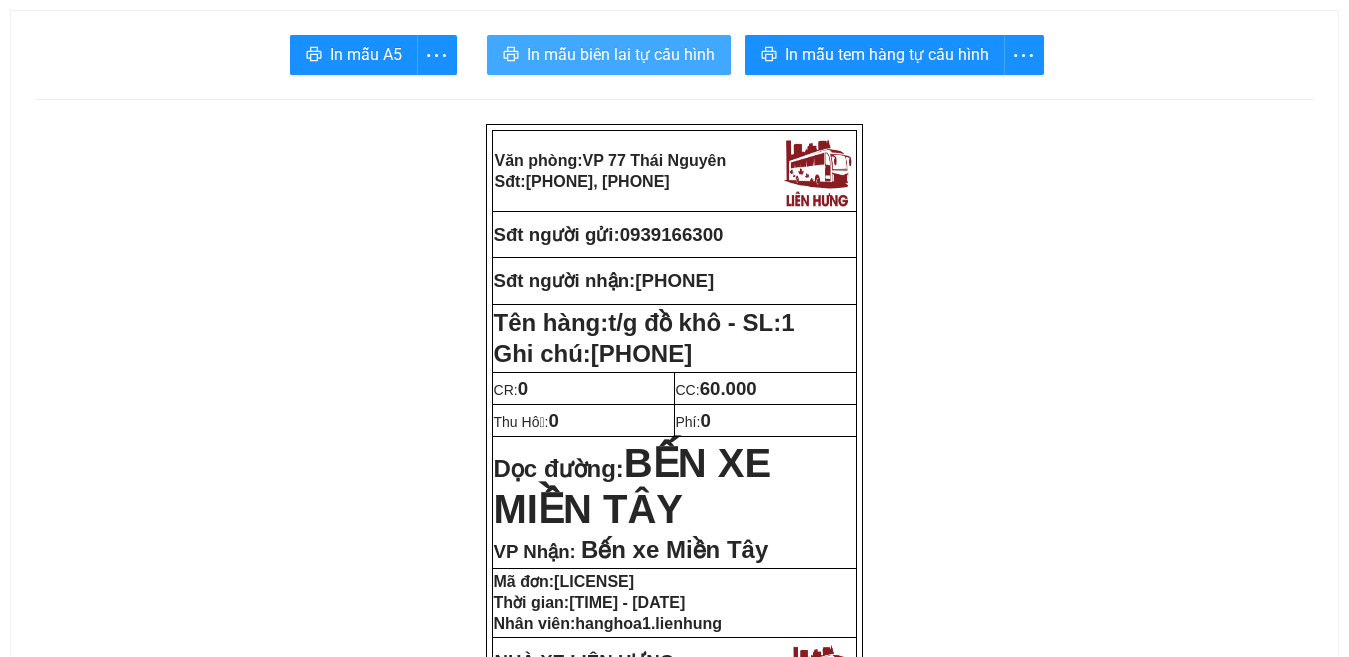 click on "In mẫu biên lai tự cấu hình" at bounding box center (621, 54) 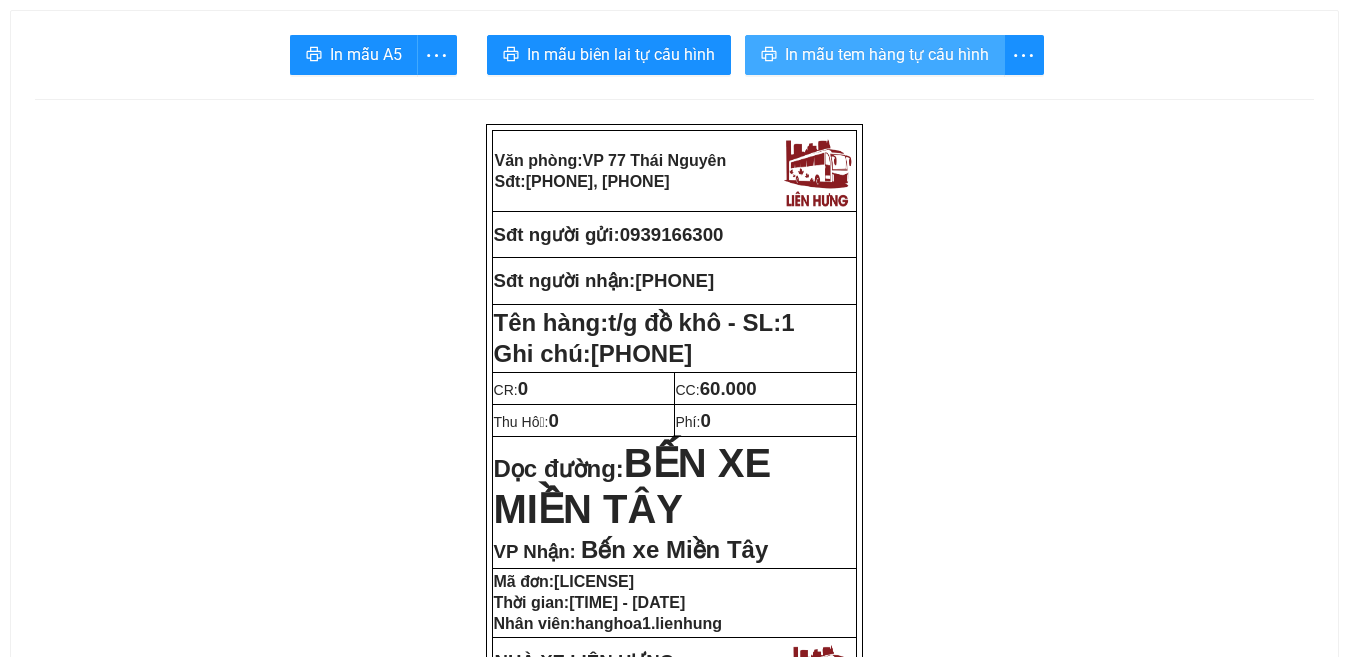 click on "In mẫu tem hàng tự cấu hình" at bounding box center (887, 54) 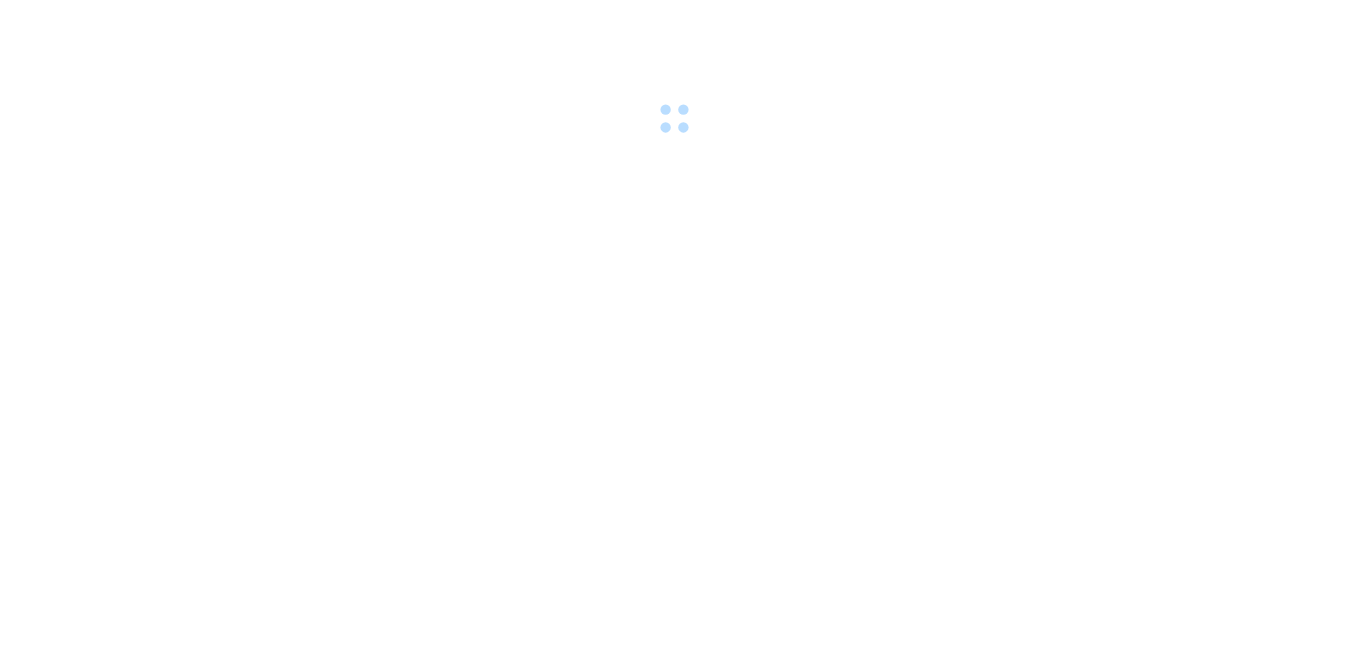 scroll, scrollTop: 0, scrollLeft: 0, axis: both 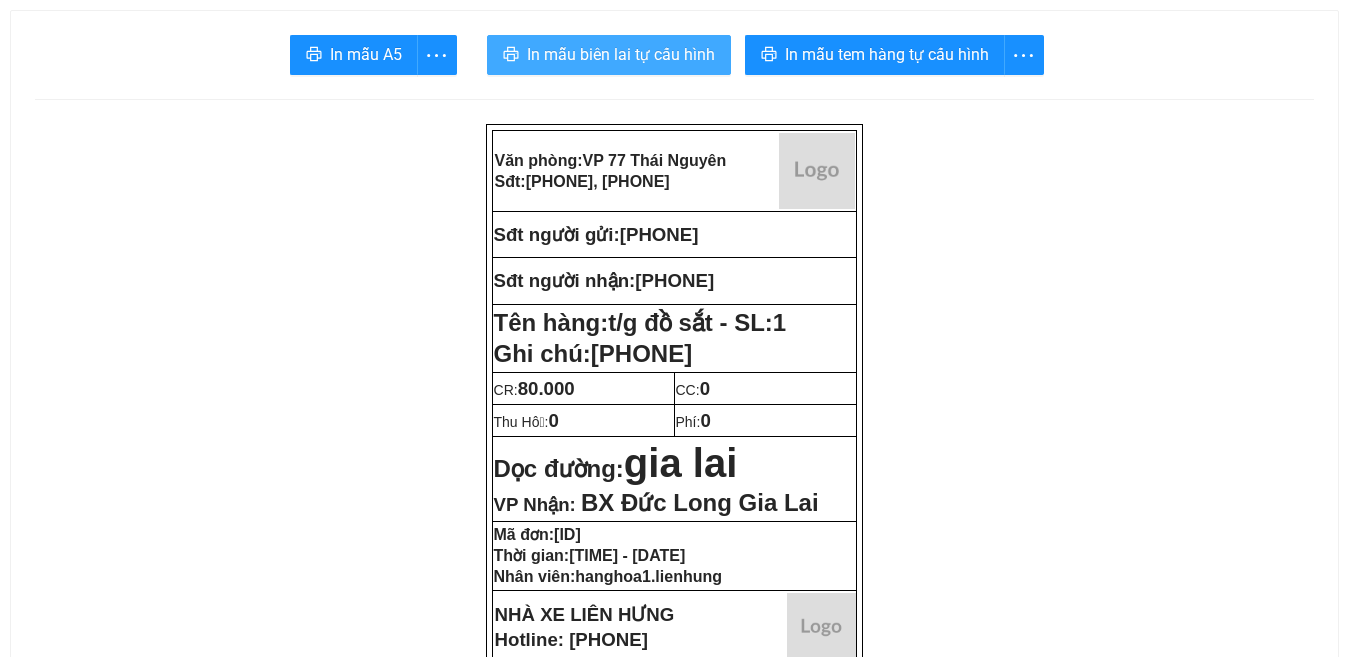 click on "In mẫu biên lai tự cấu hình" at bounding box center [621, 54] 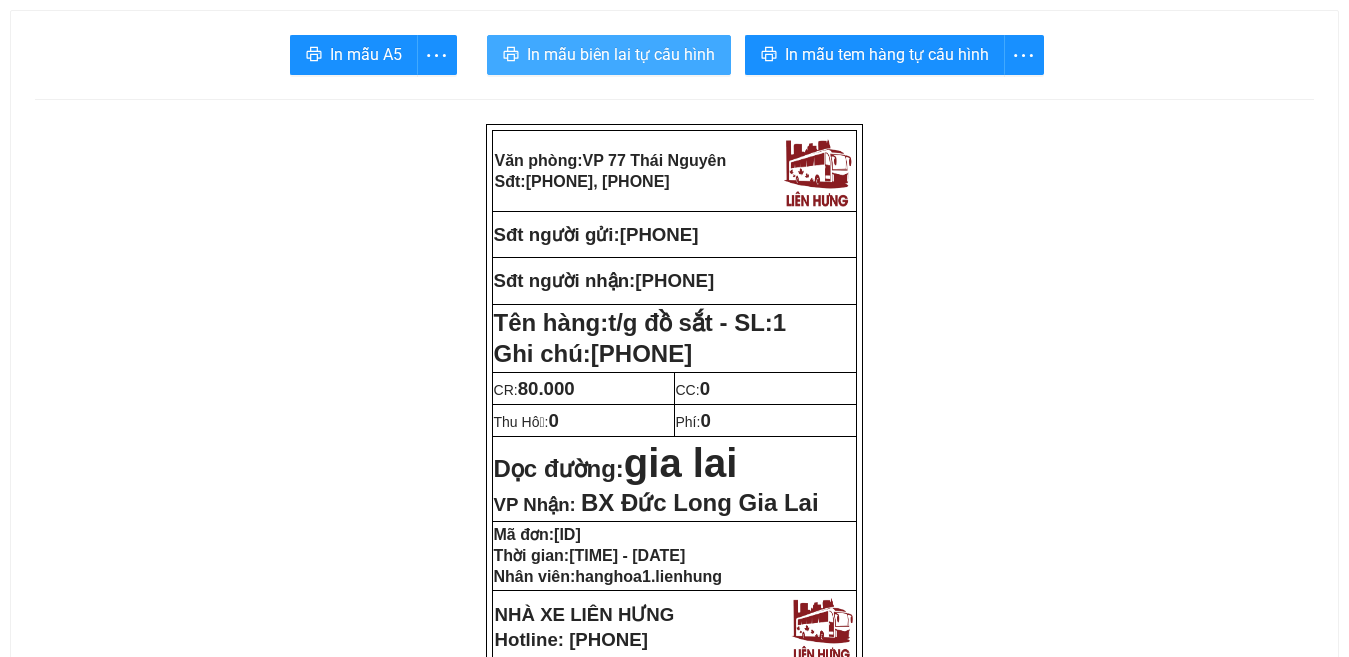 scroll, scrollTop: 0, scrollLeft: 0, axis: both 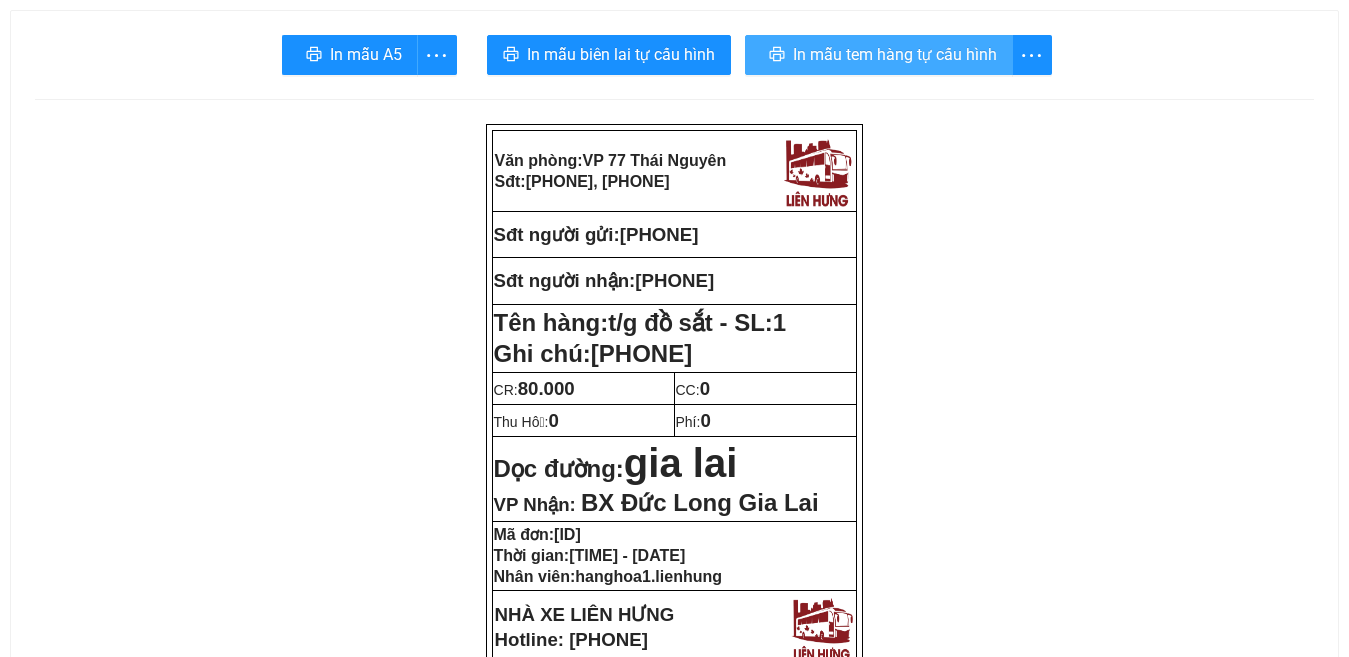 click on "In mẫu tem hàng tự cấu hình" at bounding box center [895, 54] 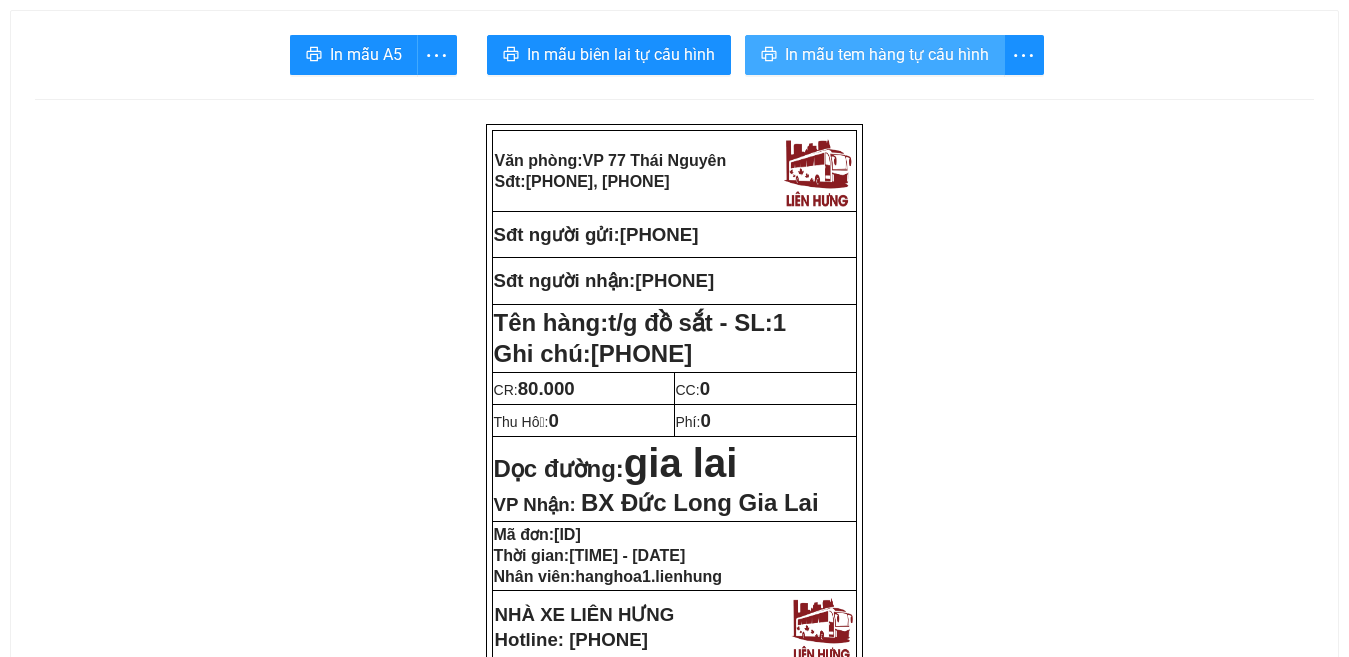 scroll, scrollTop: 0, scrollLeft: 0, axis: both 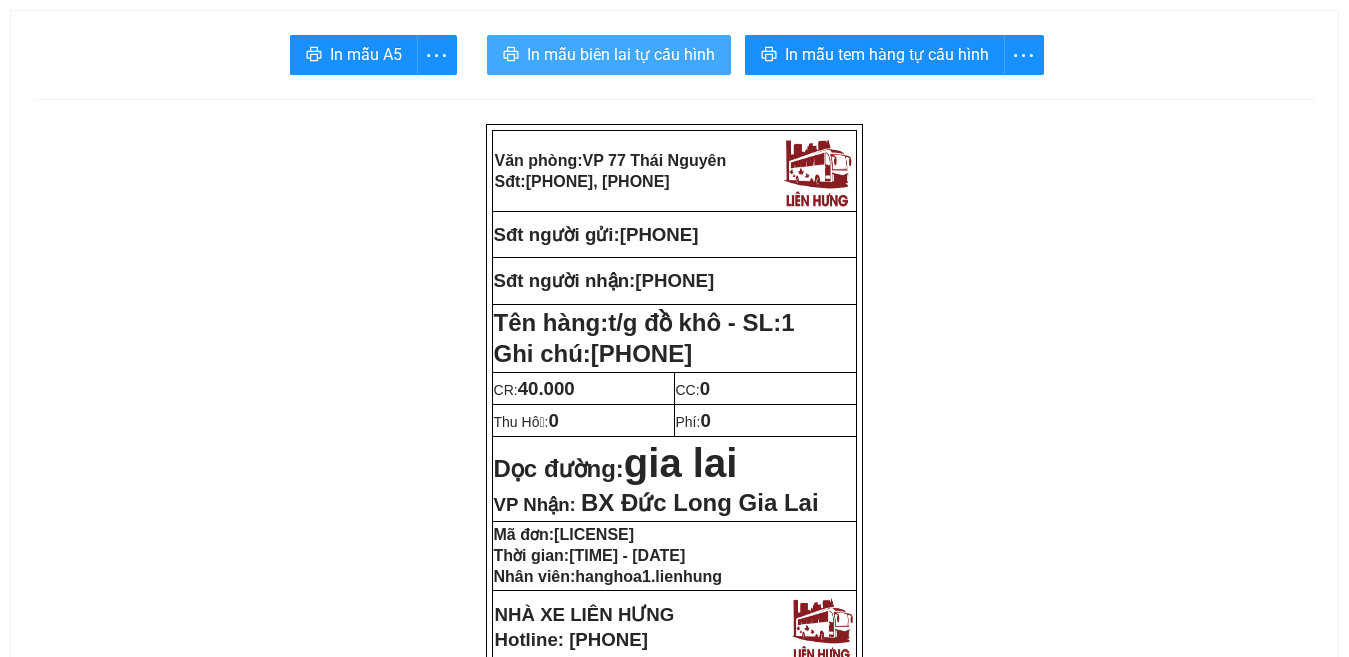 click on "In mẫu biên lai tự cấu hình" at bounding box center [621, 54] 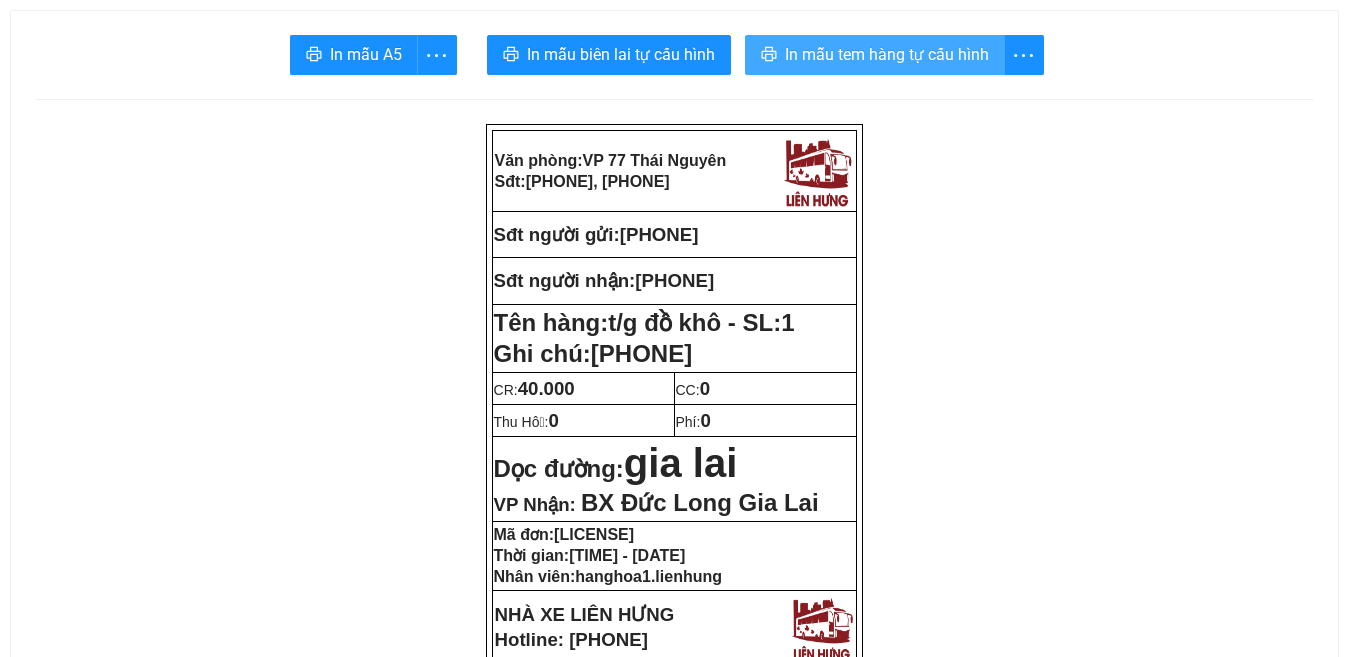 click on "In mẫu tem hàng tự cấu hình" at bounding box center (887, 54) 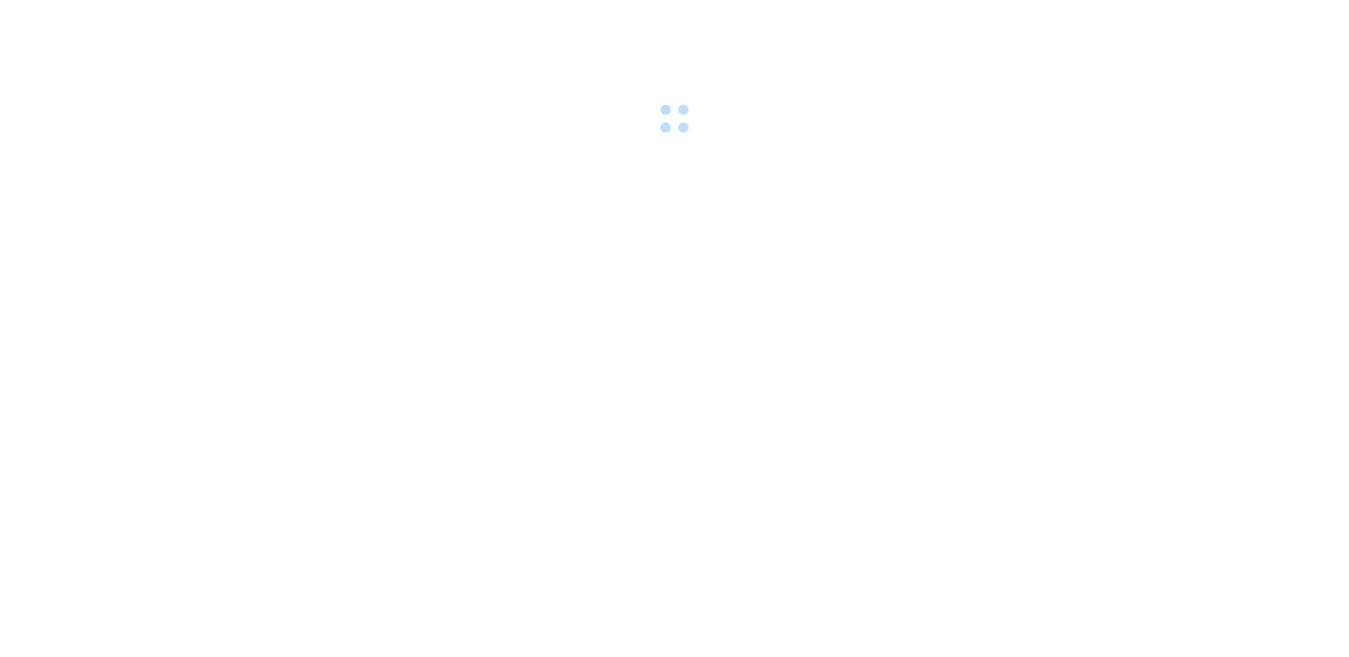 scroll, scrollTop: 0, scrollLeft: 0, axis: both 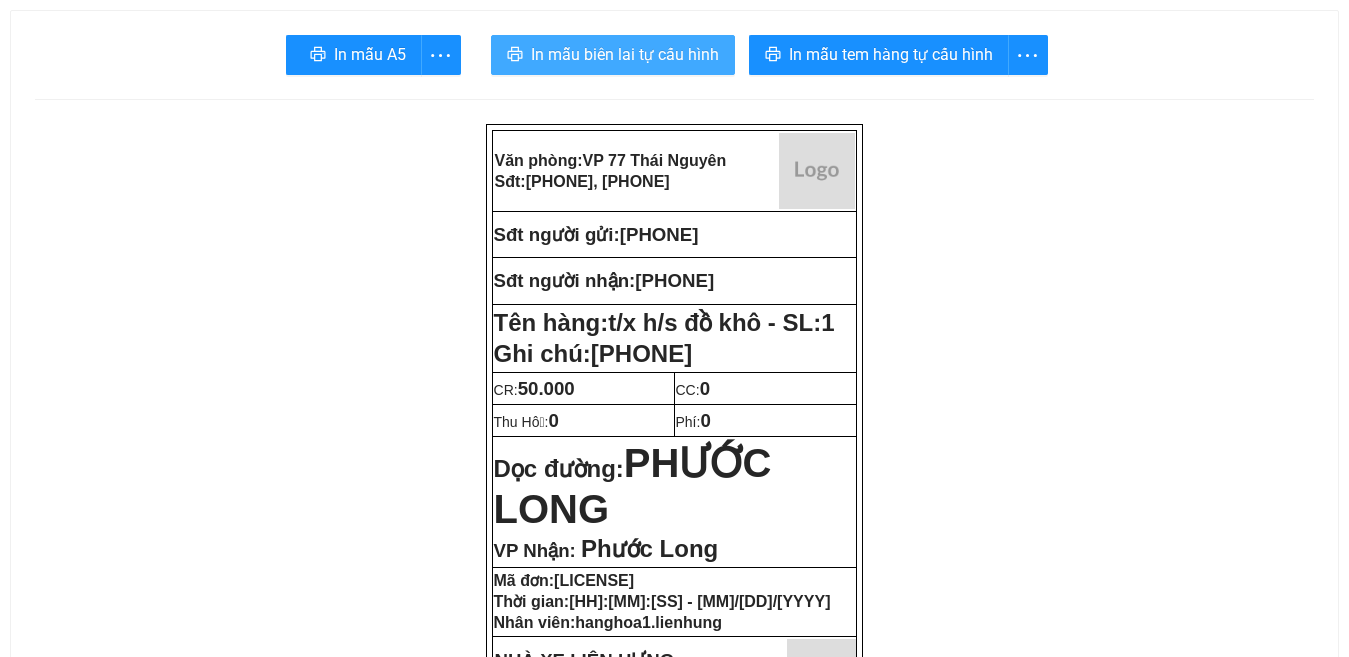 click on "In mẫu biên lai tự cấu hình" at bounding box center (625, 54) 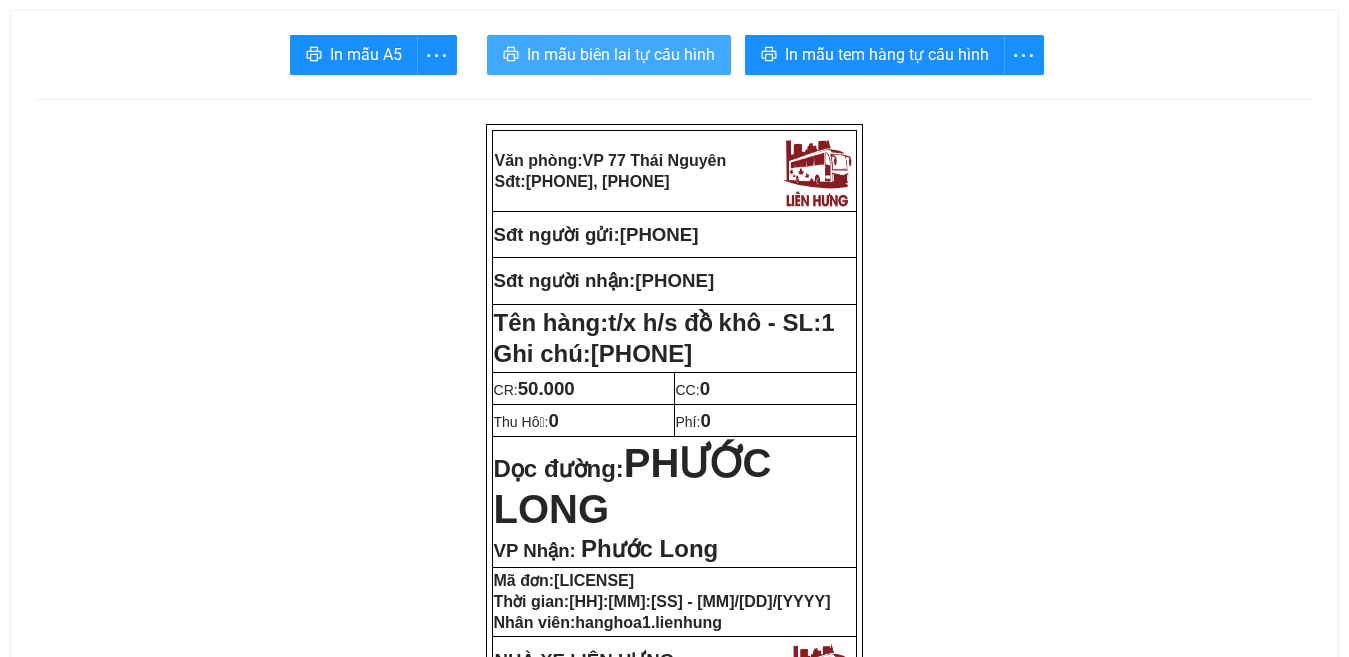 scroll, scrollTop: 0, scrollLeft: 0, axis: both 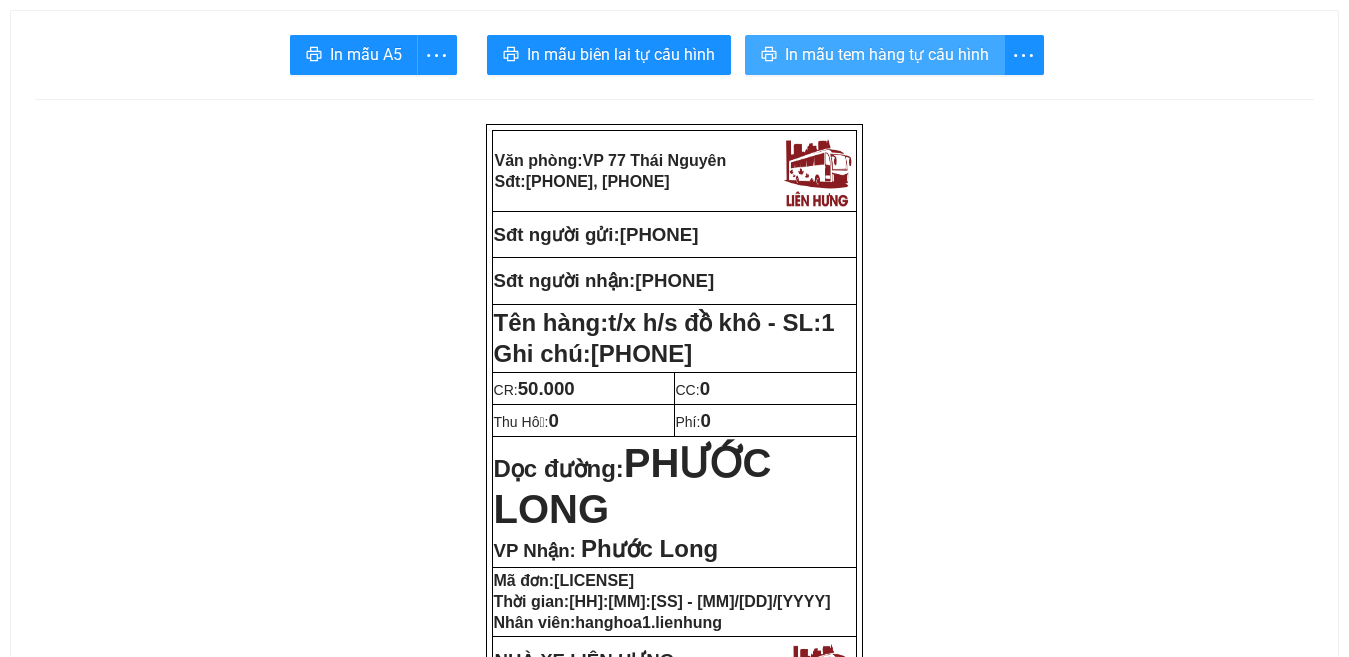 click on "In mẫu tem hàng tự cấu hình" at bounding box center [887, 54] 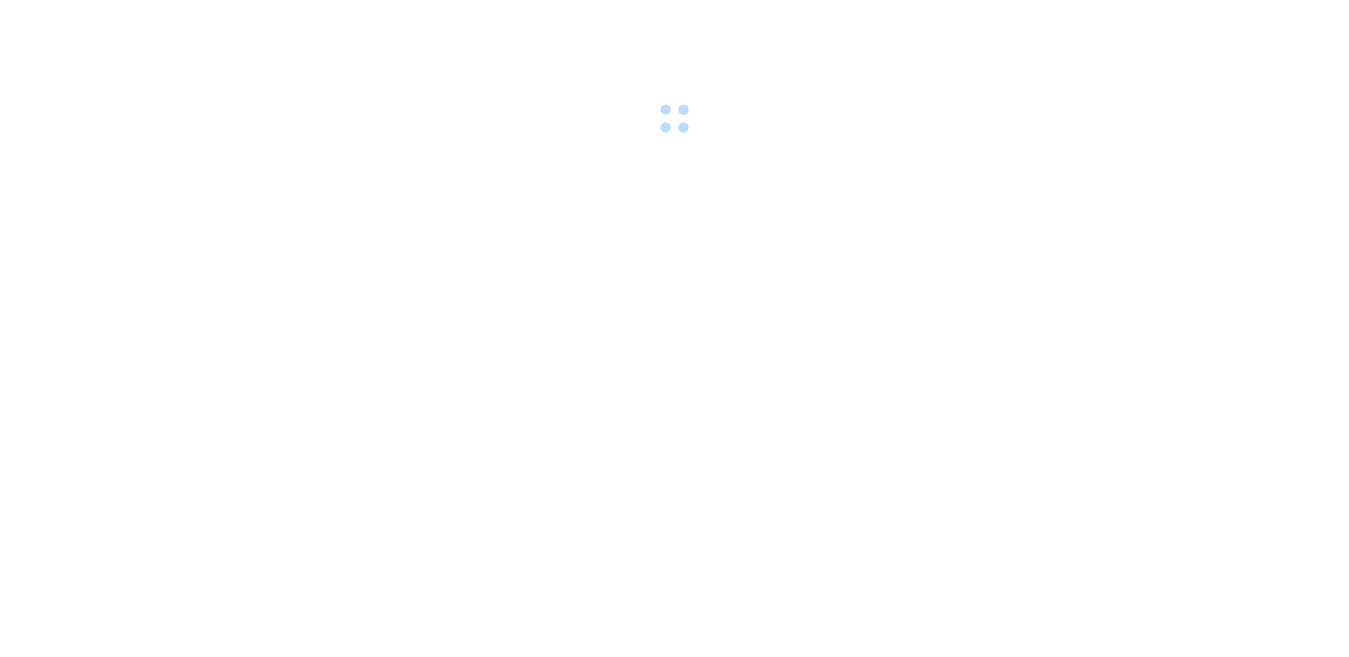 scroll, scrollTop: 0, scrollLeft: 0, axis: both 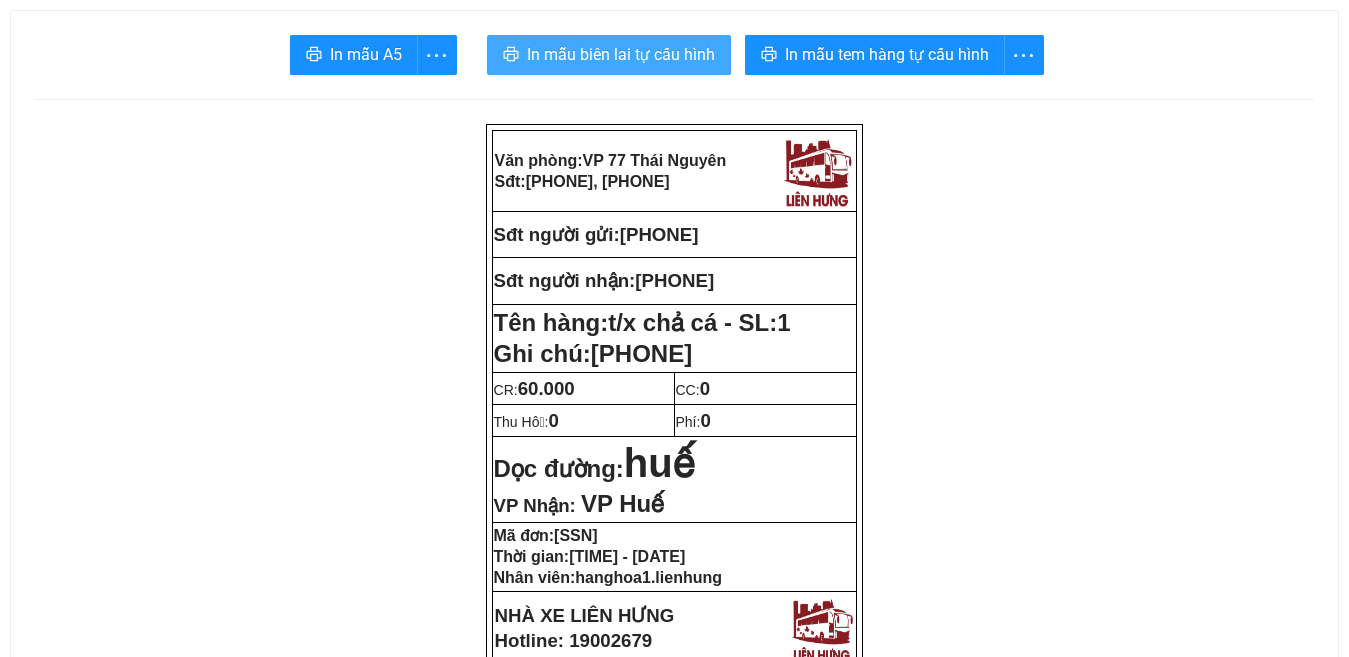 click on "In mẫu biên lai tự cấu hình" at bounding box center (621, 54) 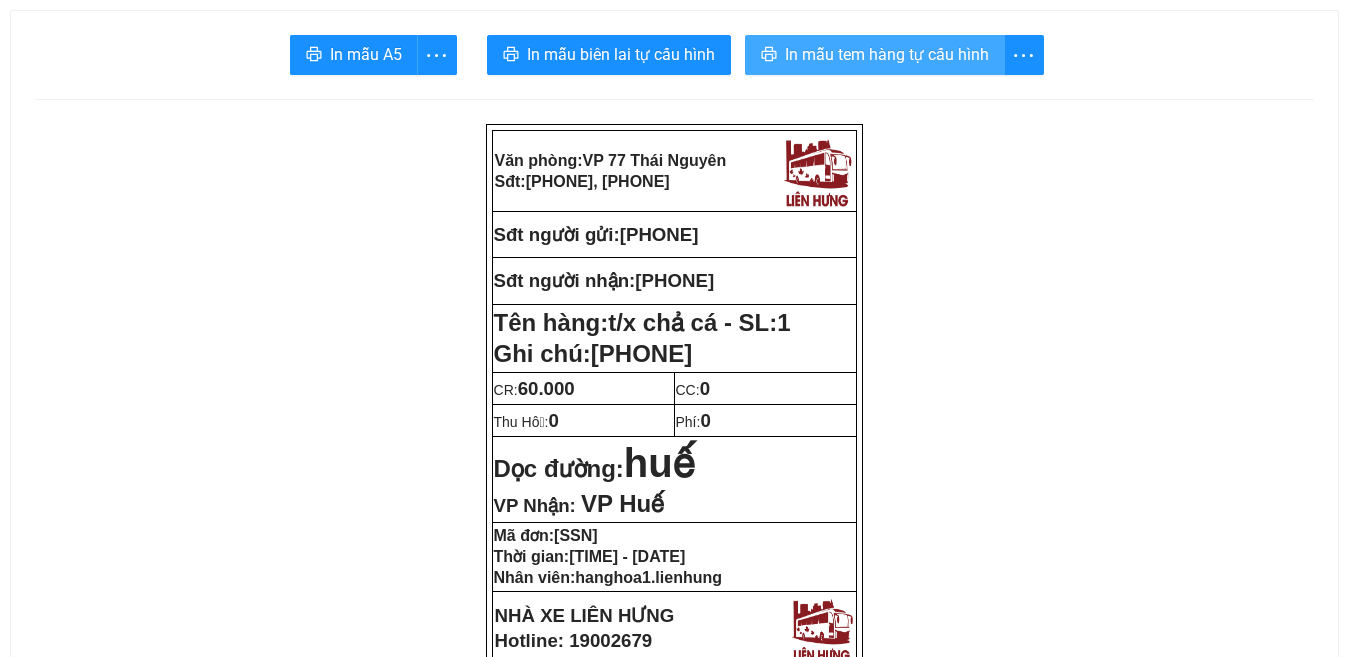 click on "In mẫu tem hàng tự cấu hình" at bounding box center [887, 54] 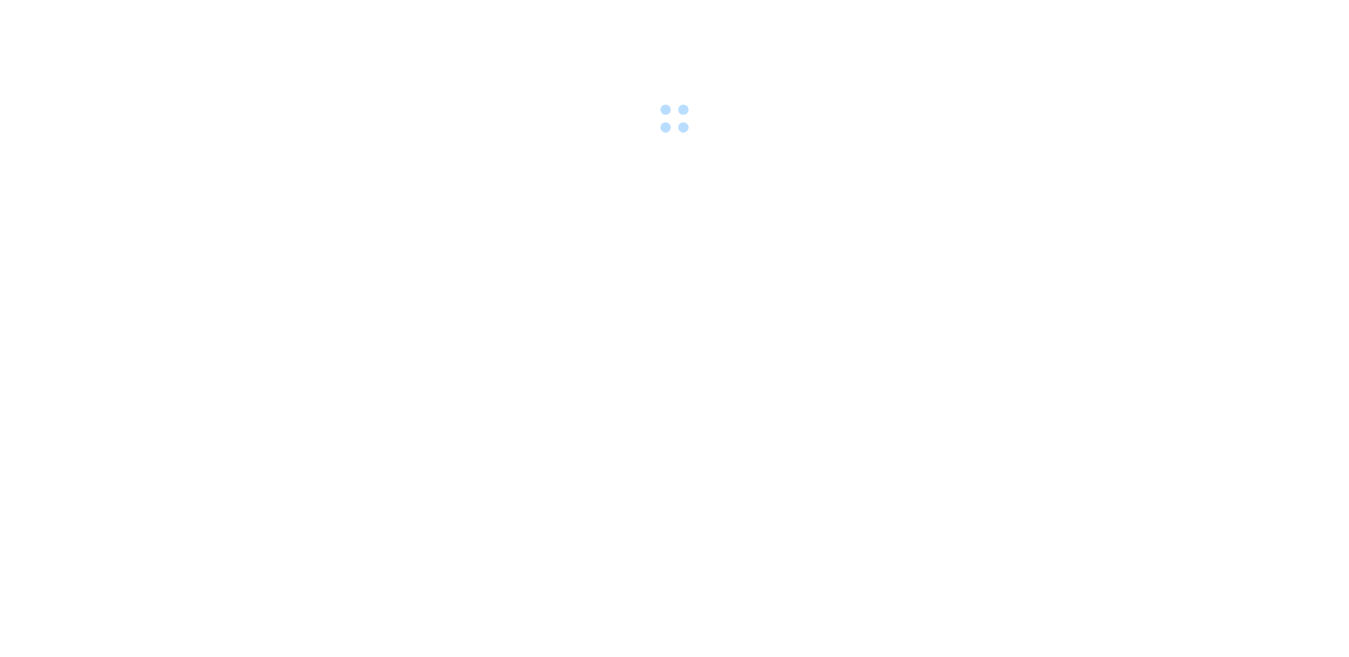 scroll, scrollTop: 0, scrollLeft: 0, axis: both 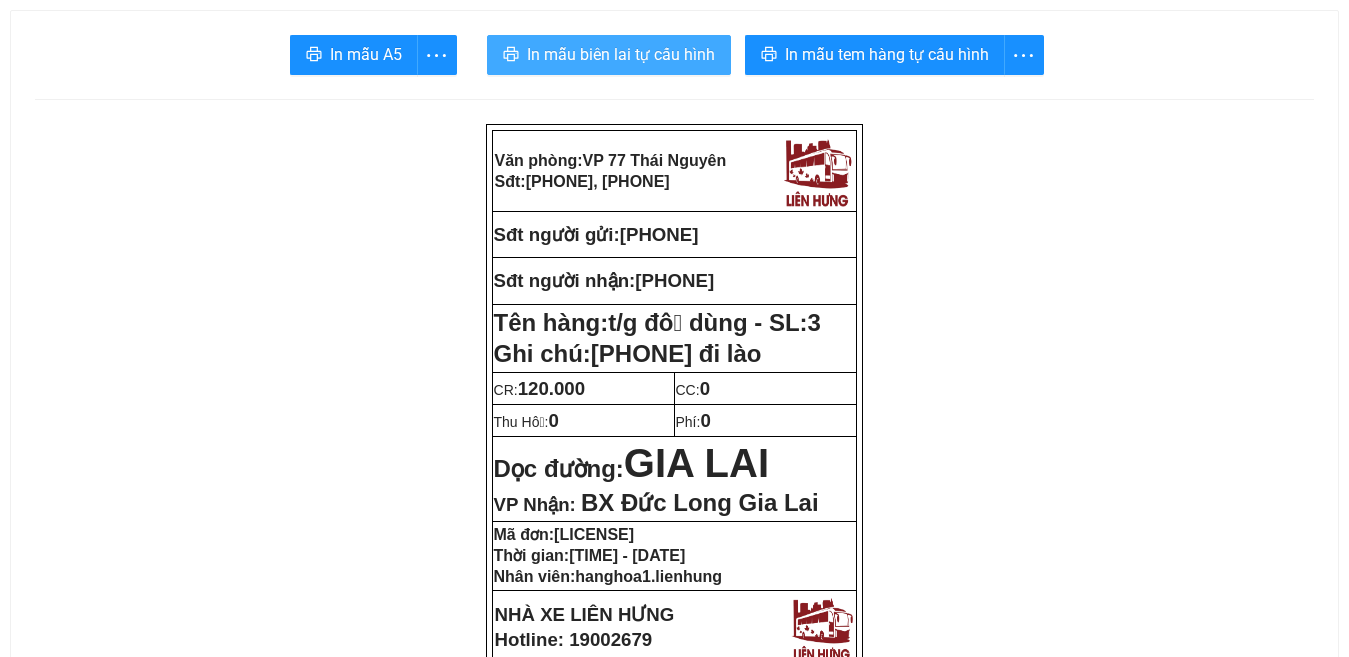 click on "In mẫu biên lai tự cấu hình" at bounding box center [621, 54] 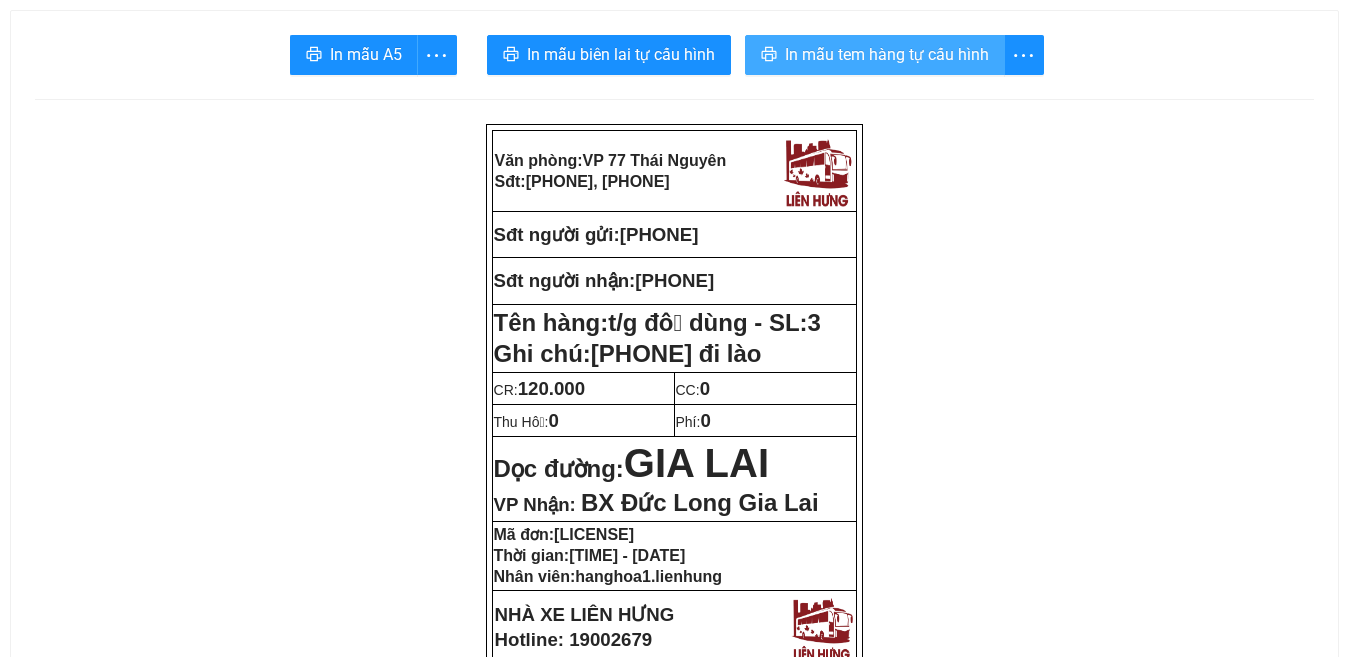 click on "In mẫu tem hàng tự cấu hình" at bounding box center [887, 54] 